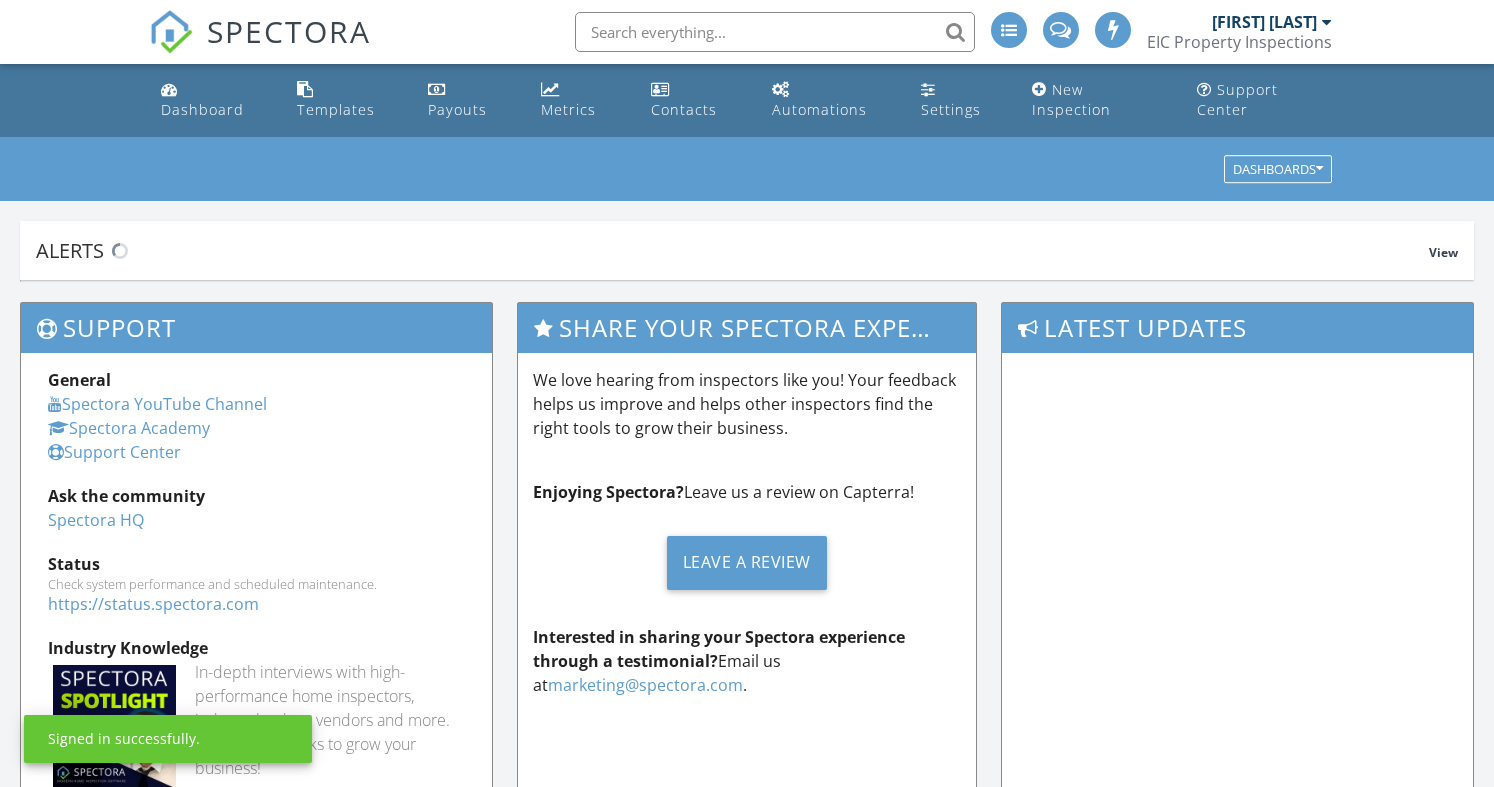 scroll, scrollTop: 0, scrollLeft: 0, axis: both 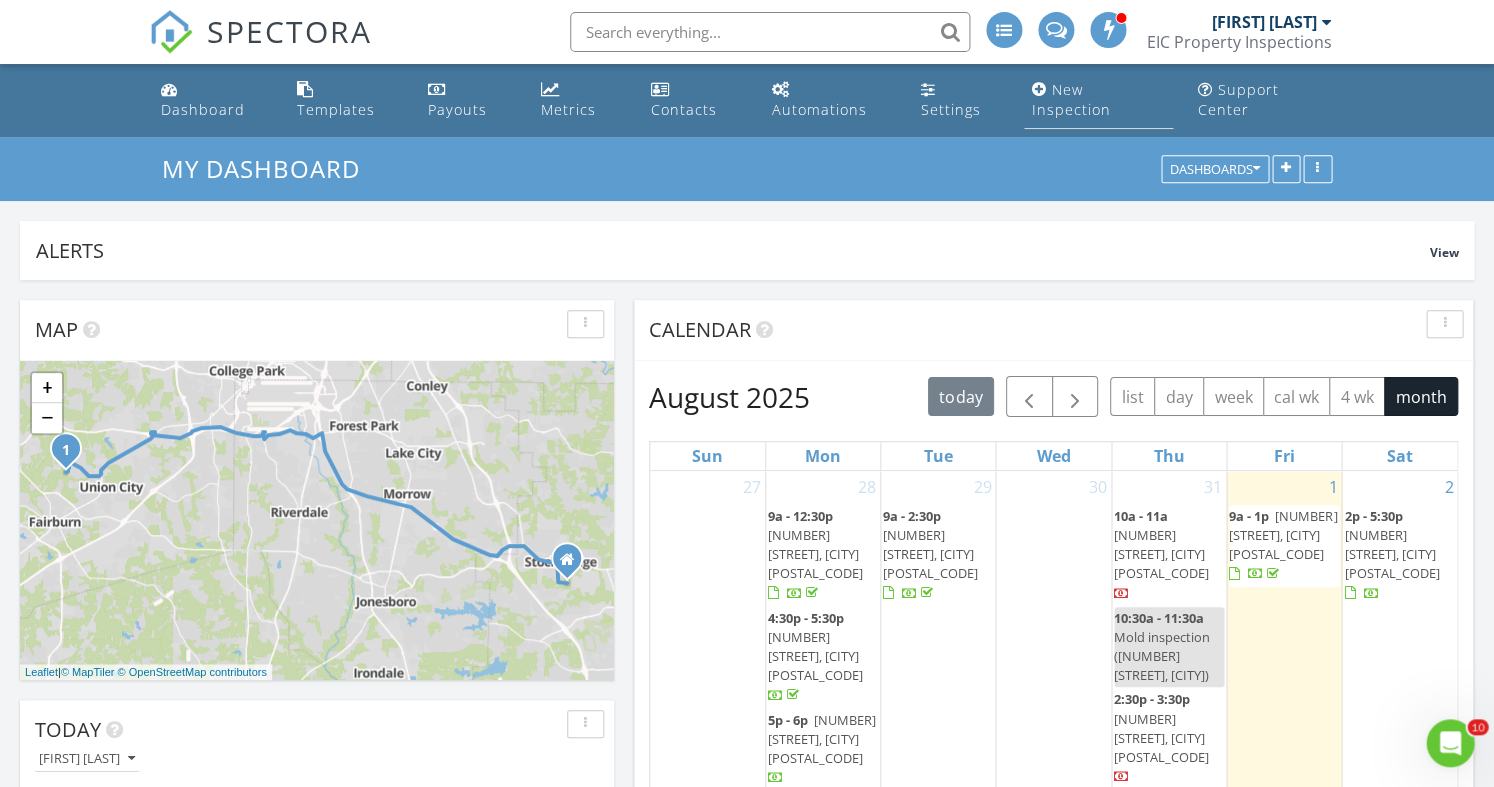 click on "New Inspection" at bounding box center [1098, 100] 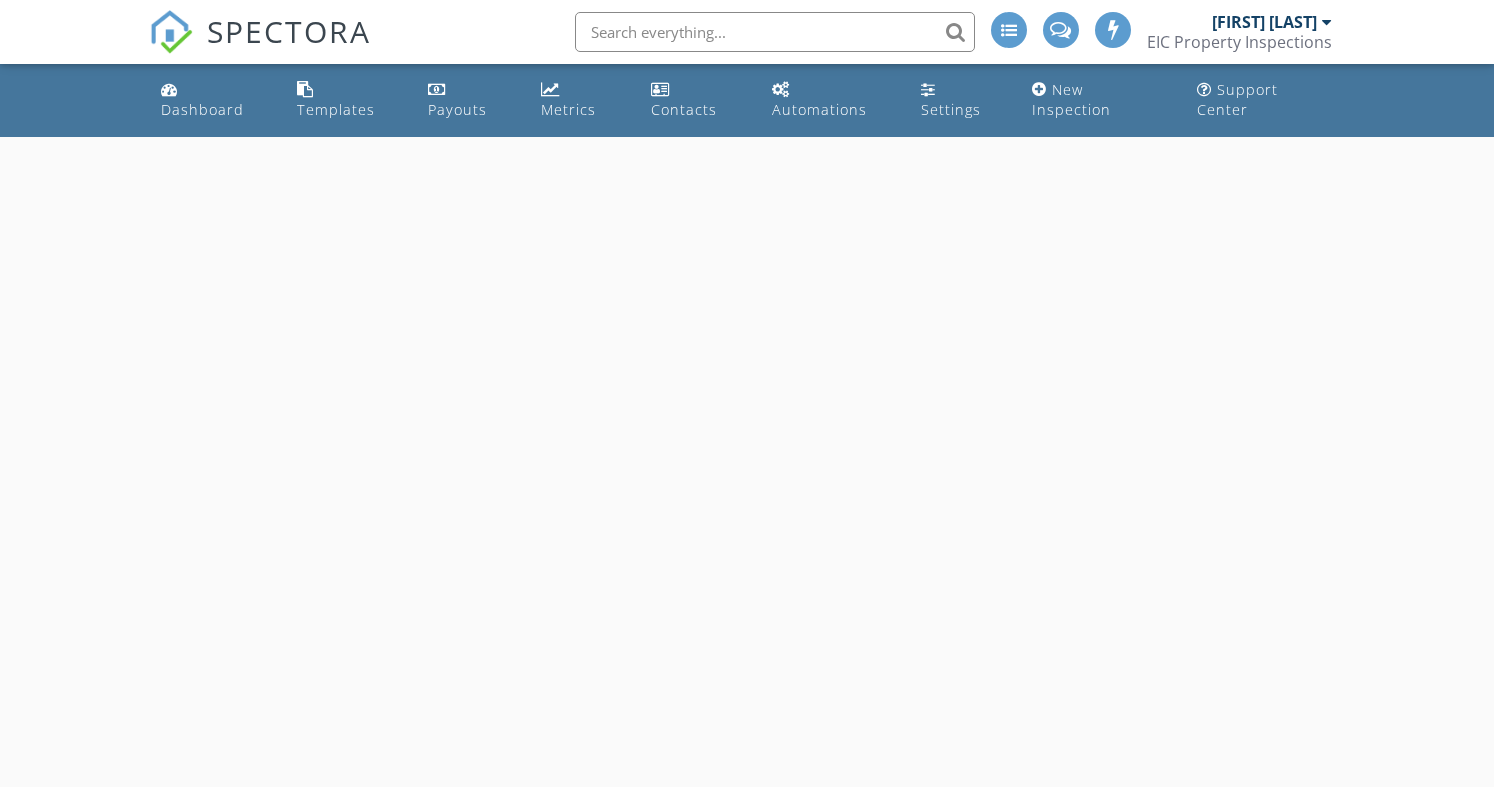 scroll, scrollTop: 0, scrollLeft: 0, axis: both 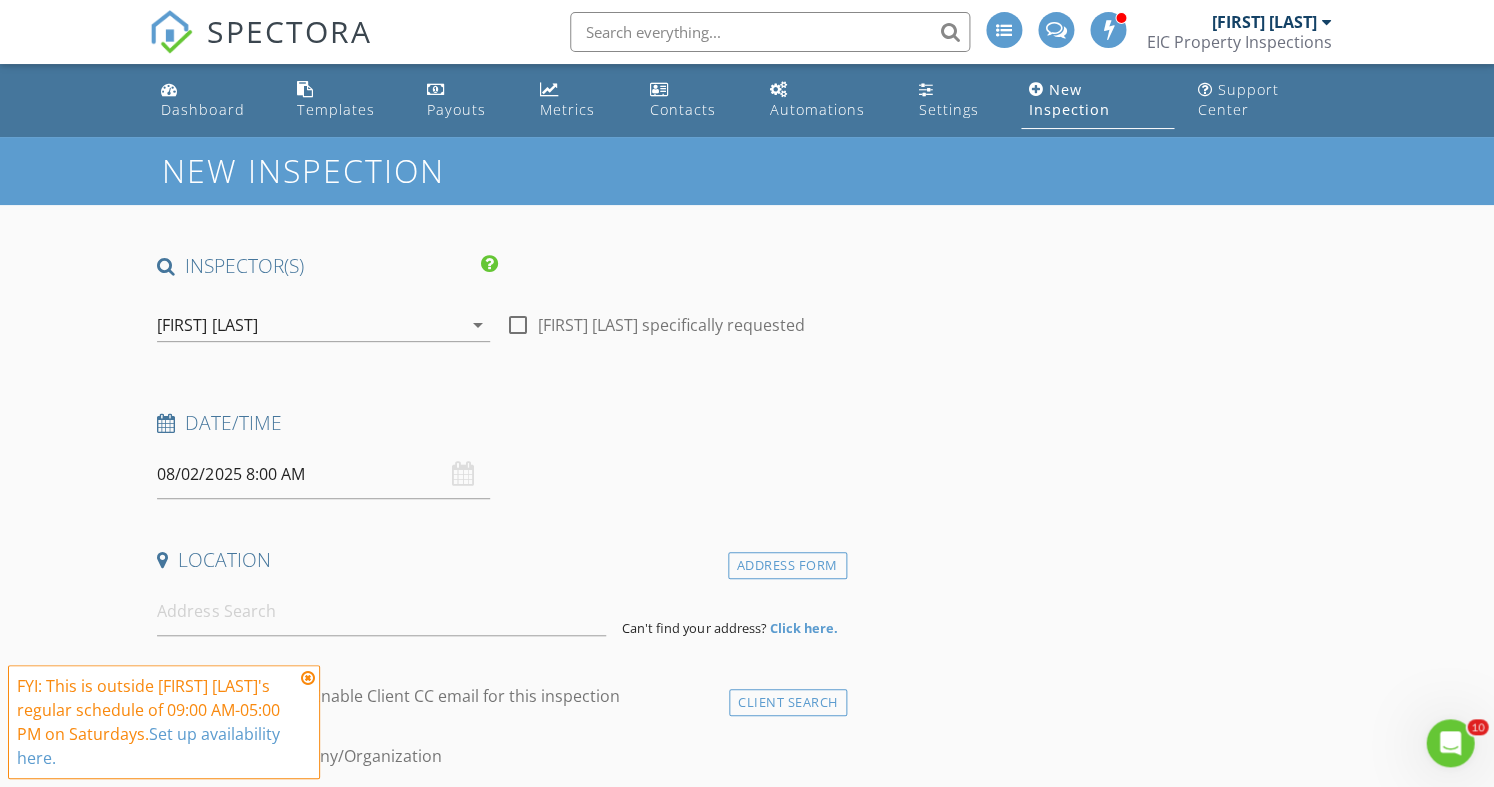 click on "08/02/2025 8:00 AM" at bounding box center [323, 474] 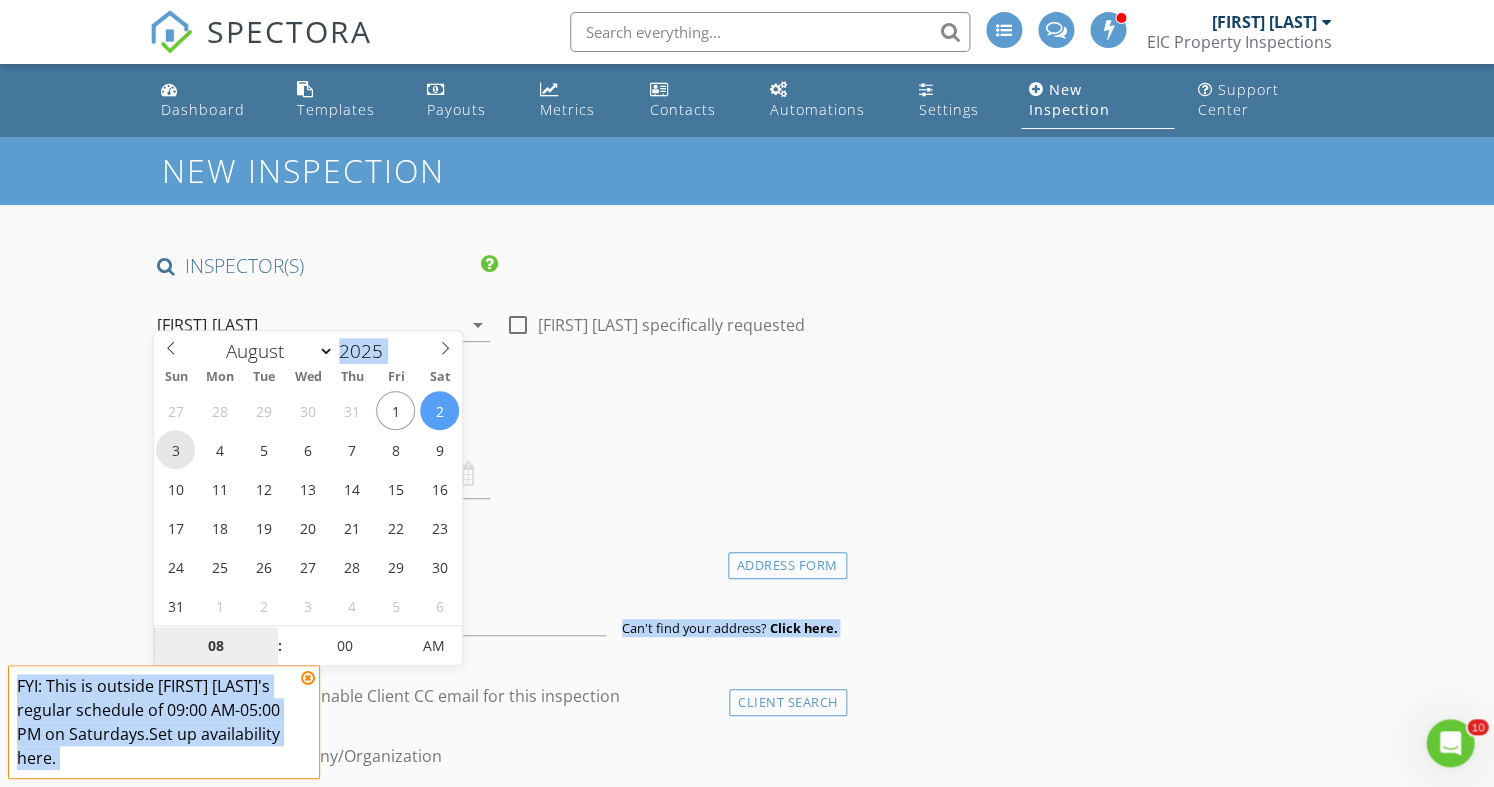 type on "08/03/2025 8:00 AM" 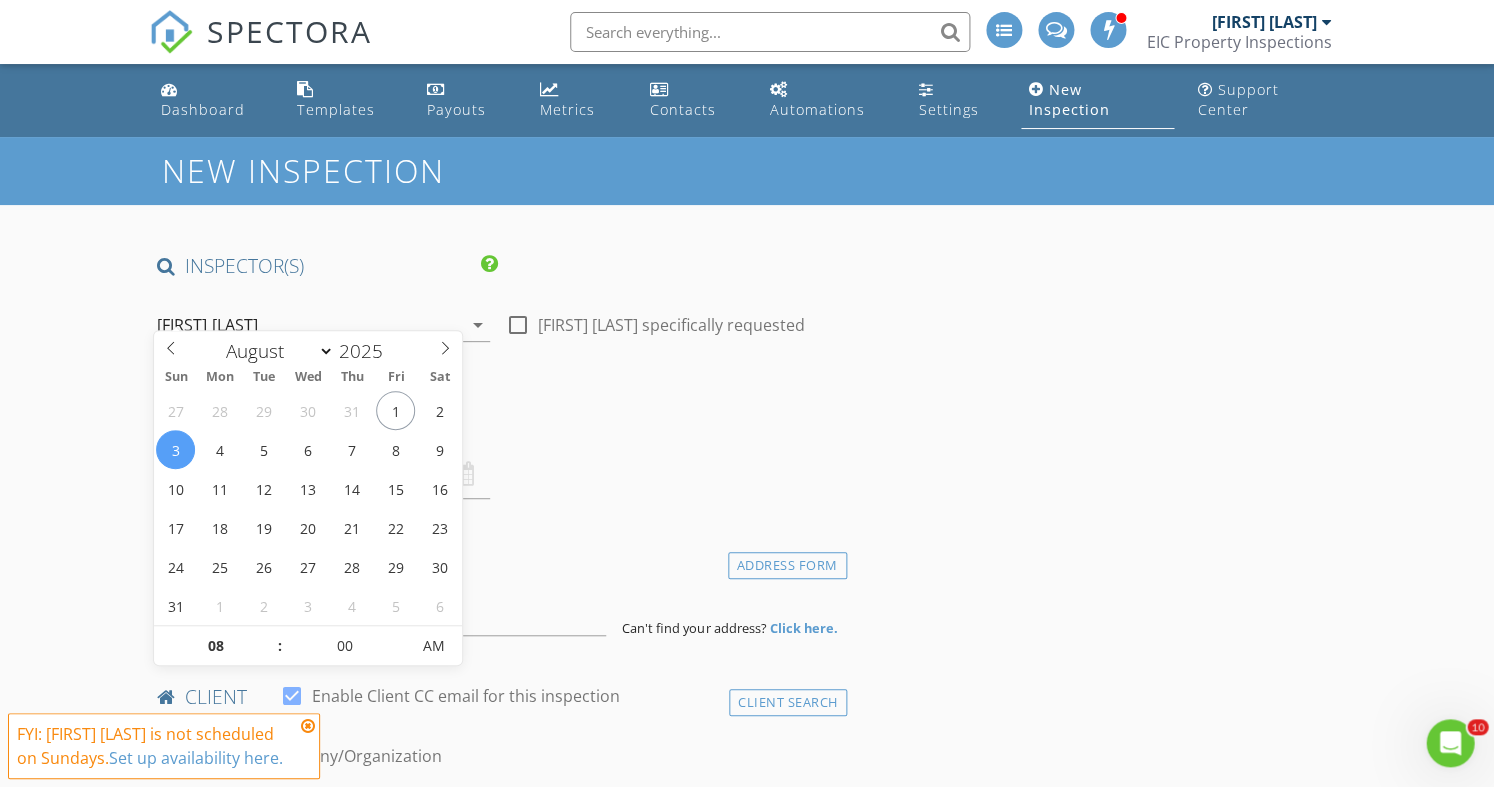 click on "check_box_outline_blank Edgar Castillo specifically requested" at bounding box center [672, 327] 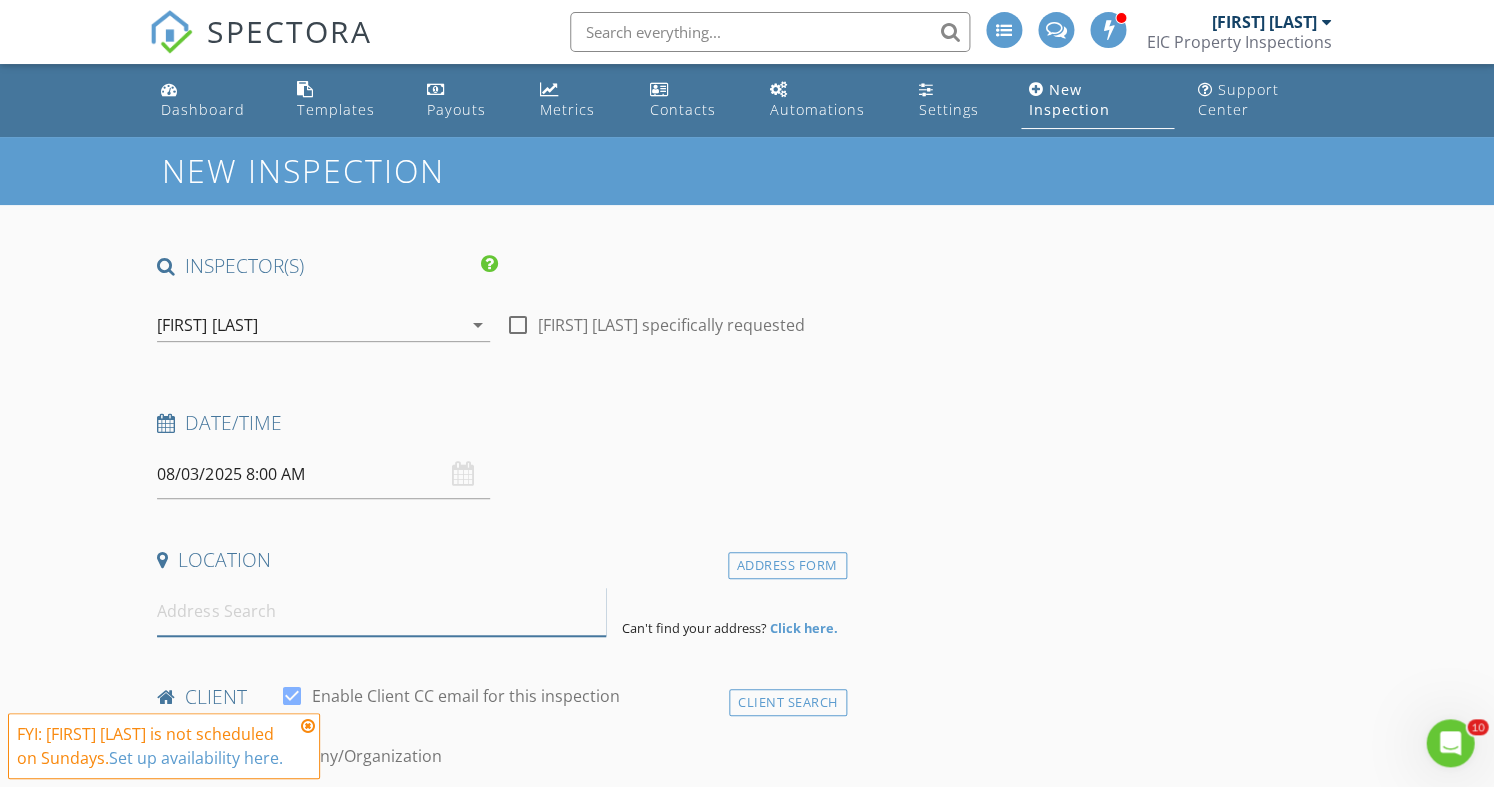 click at bounding box center (381, 611) 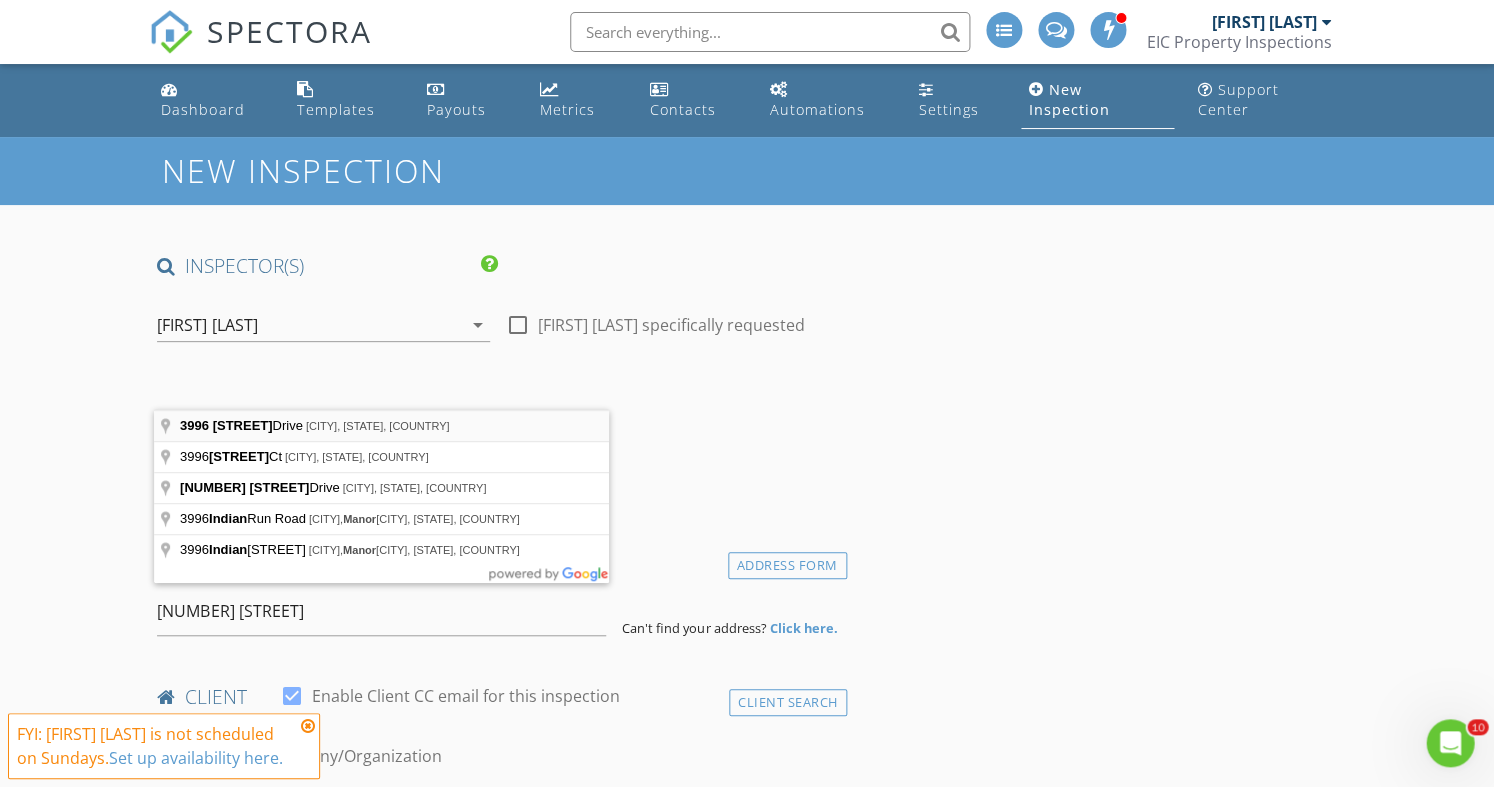 type on "3996 Indian Manor Drive, Stone Mountain, GA, USA" 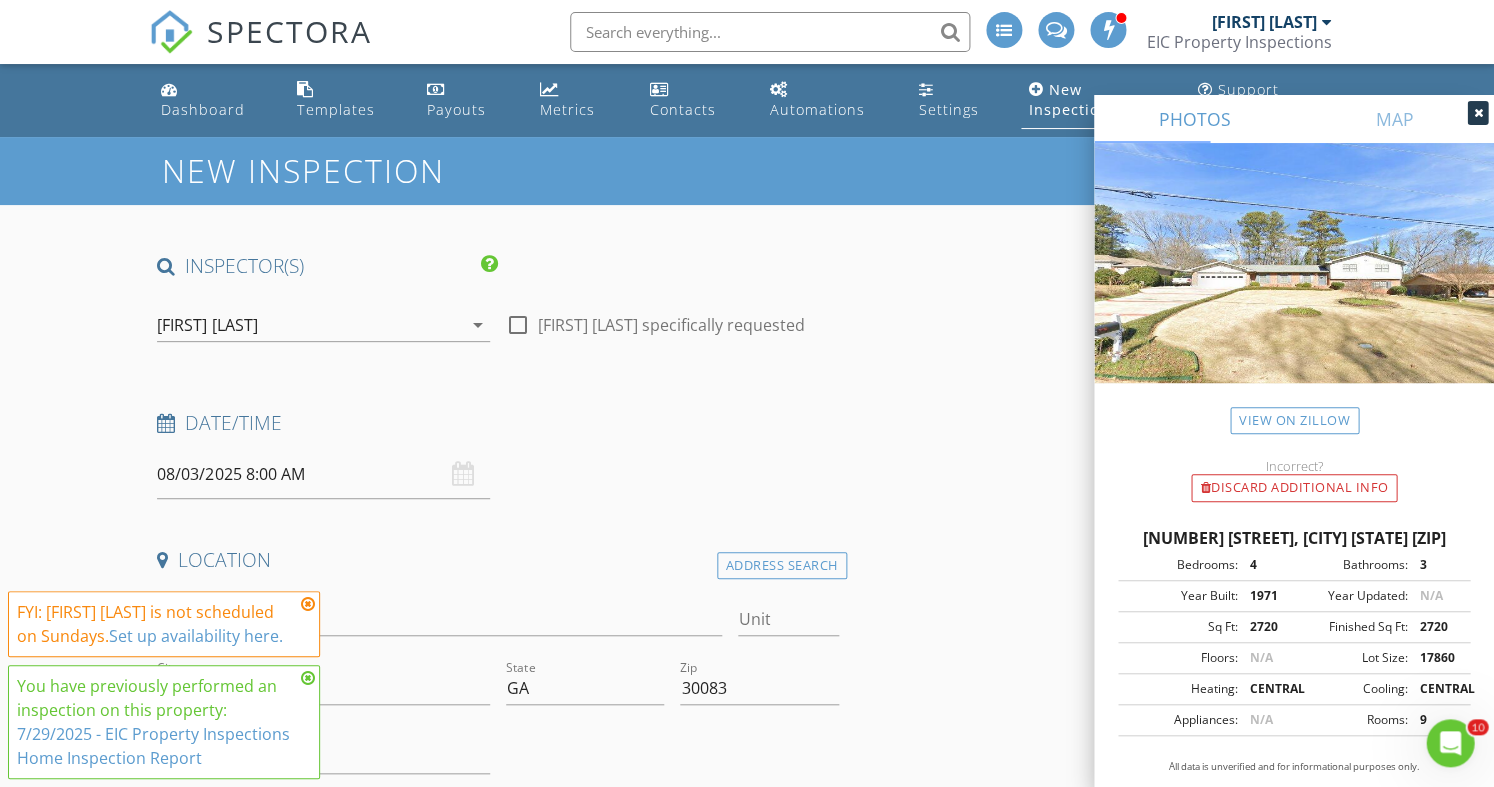 click at bounding box center [308, 604] 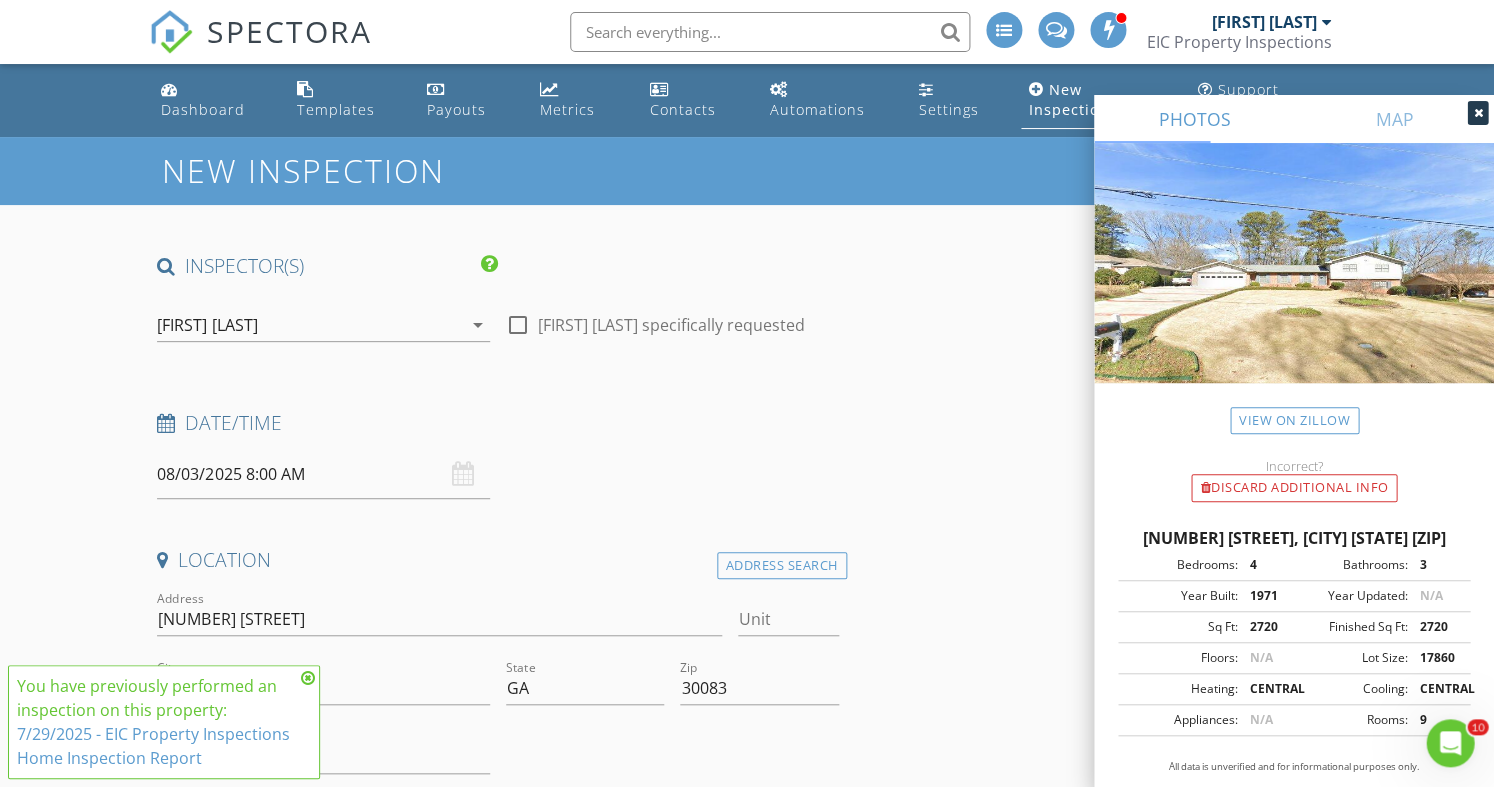 click at bounding box center (308, 678) 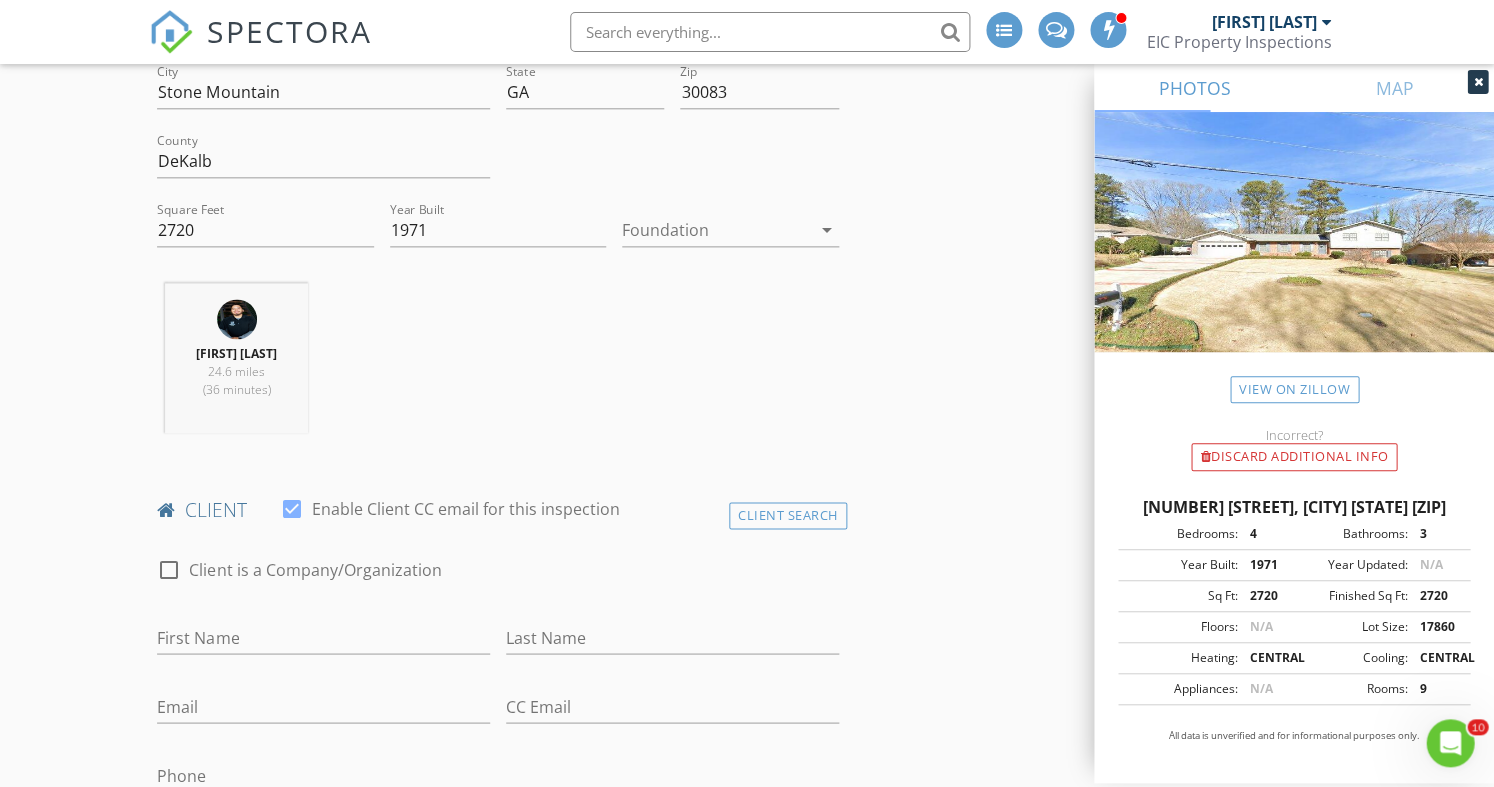 scroll, scrollTop: 595, scrollLeft: 0, axis: vertical 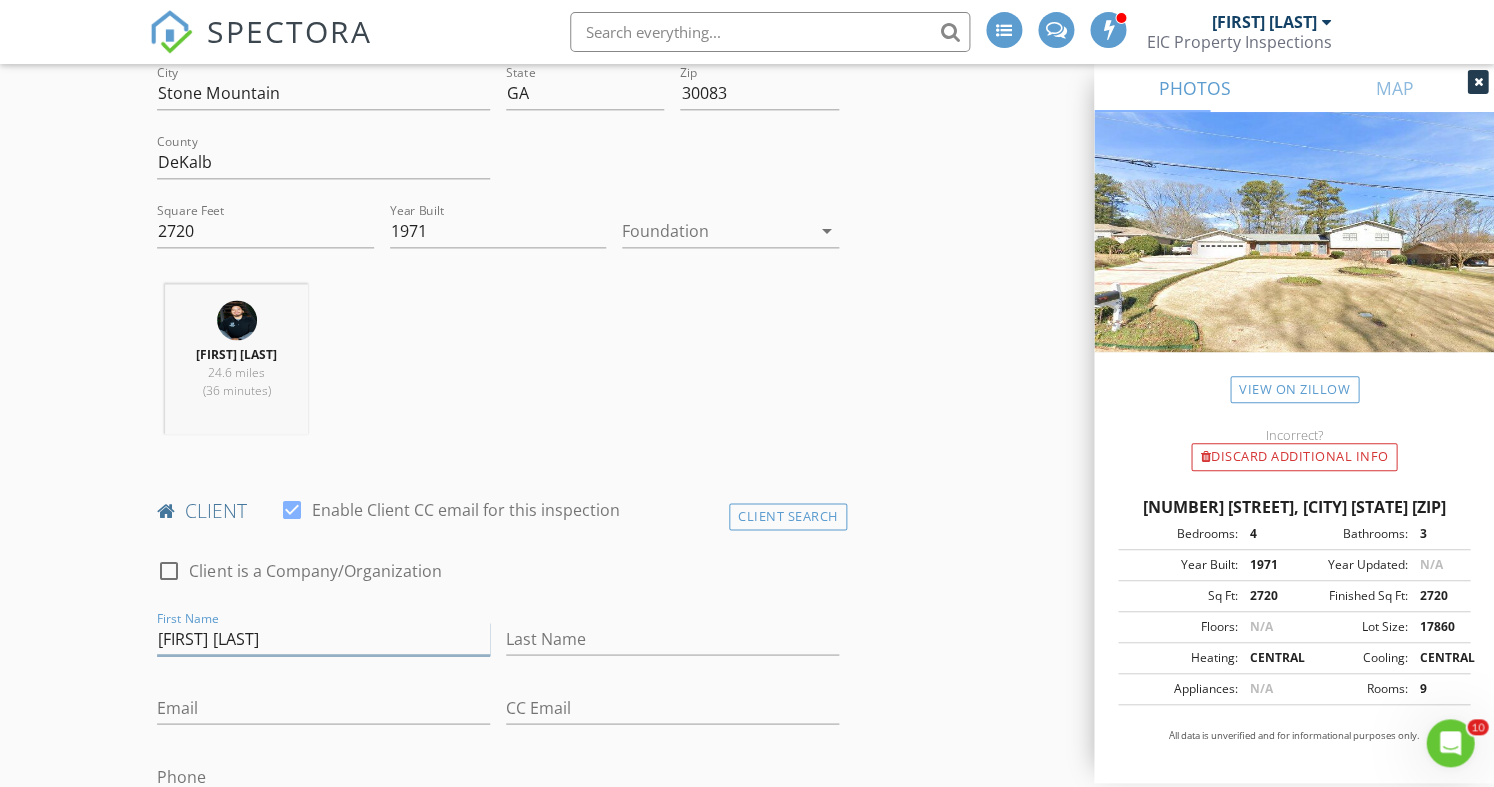 type on "[FIRST] [LAST]" 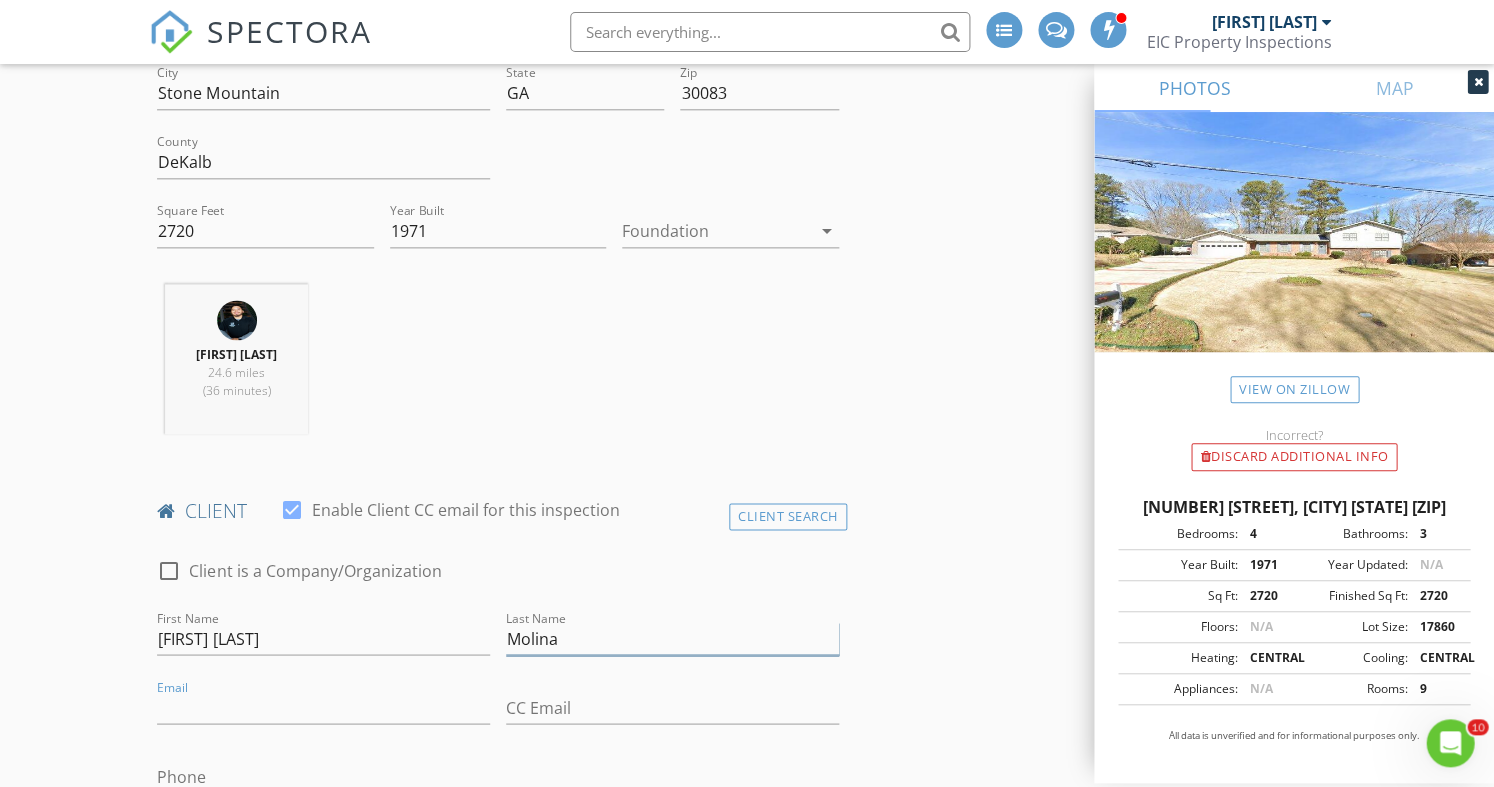 click on "Molina" at bounding box center [672, 638] 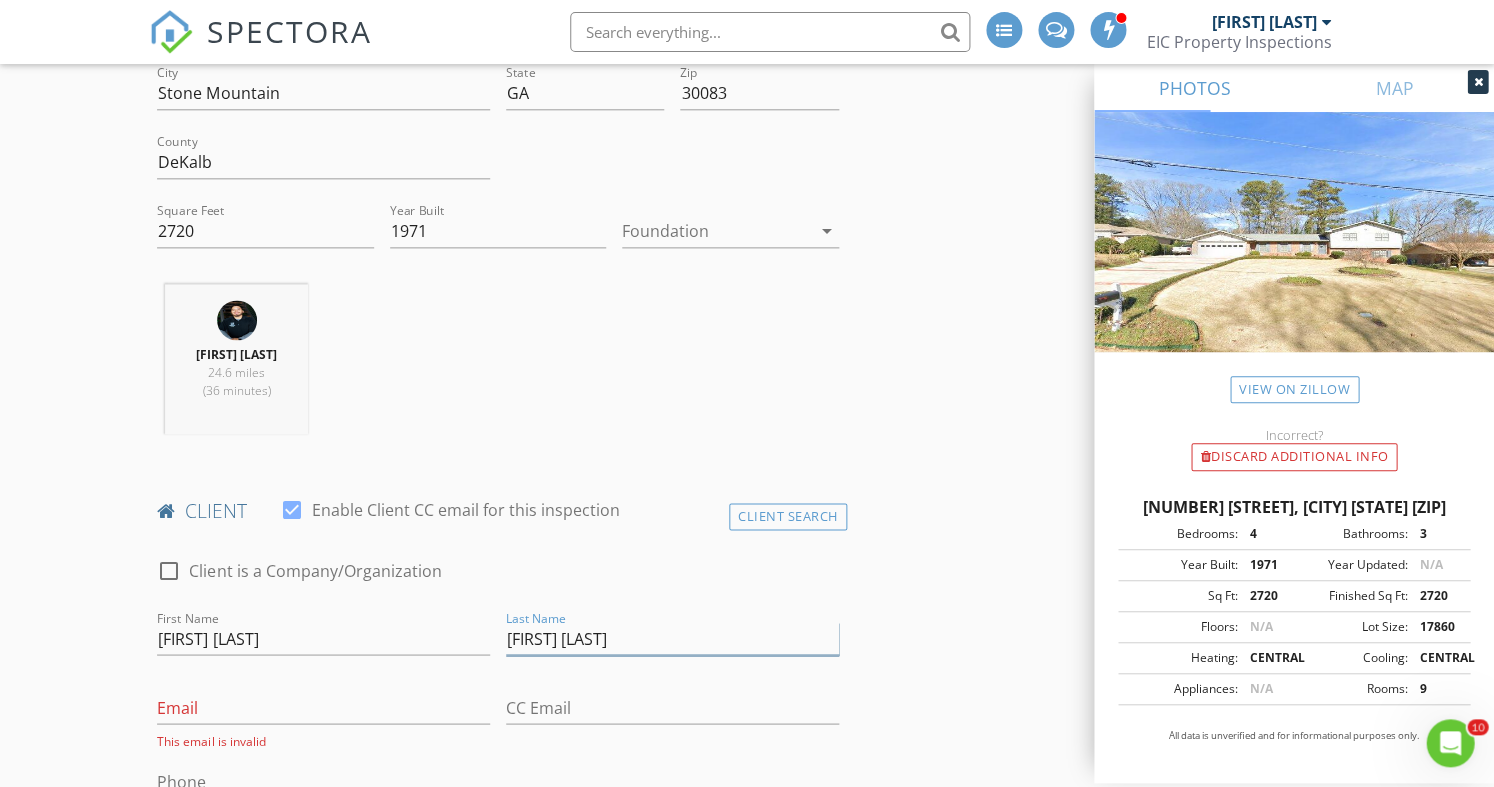 type on "Molina Espiritu" 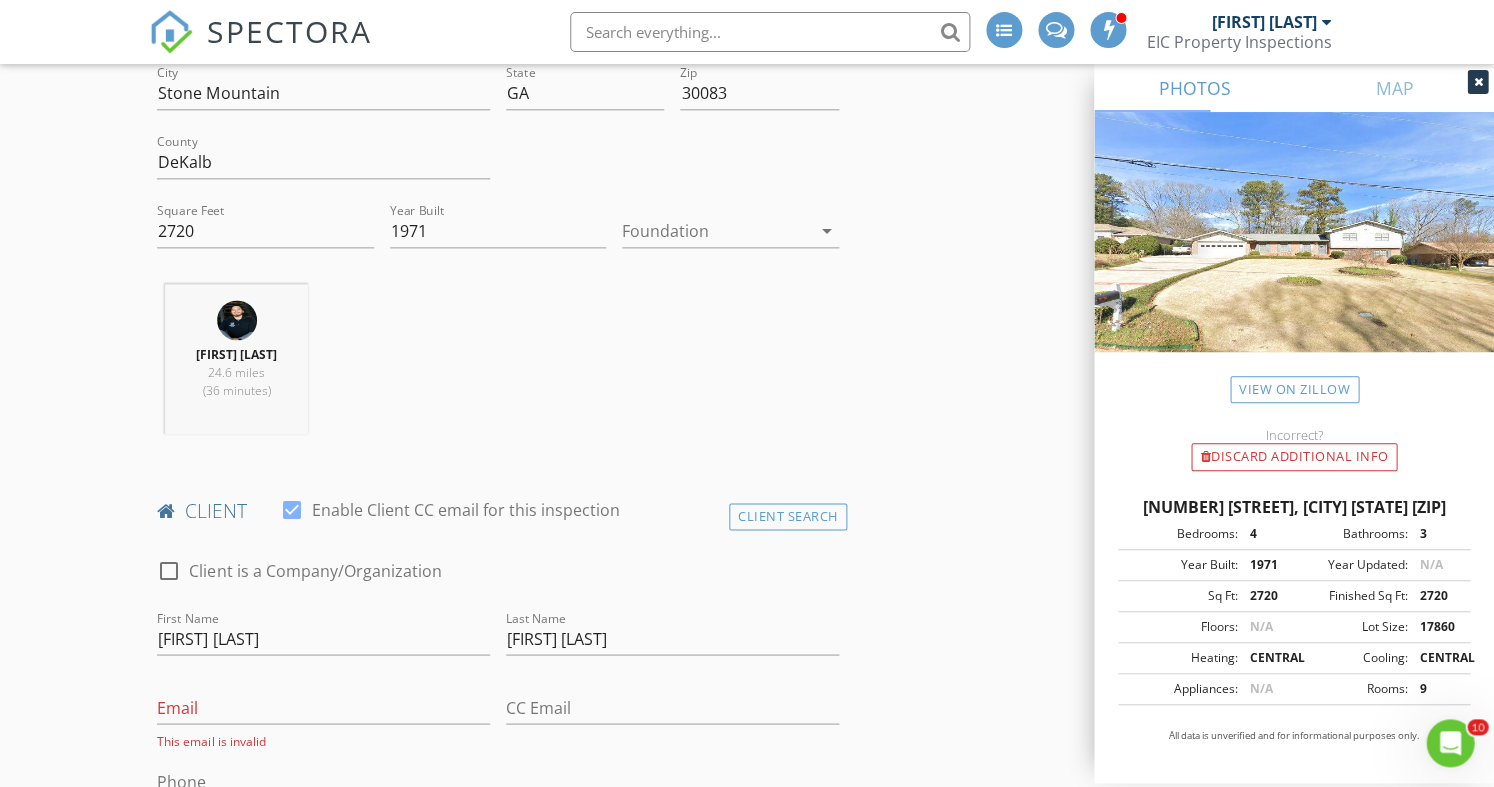 click on "INSPECTOR(S)
check_box   Edgar Castillo   PRIMARY   Edgar Castillo arrow_drop_down   check_box_outline_blank Edgar Castillo specifically requested
Date/Time
08/03/2025 8:00 AM
Location
Address Search       Address 3996 Indian Manor Dr   Unit   City Stone Mountain   State GA   Zip 30083   County DeKalb     Square Feet 2720   Year Built 1971   Foundation arrow_drop_down     Edgar Castillo     24.6 miles     (36 minutes)
client
check_box Enable Client CC email for this inspection   Client Search     check_box_outline_blank Client is a Company/Organization     First Name Jose Pedro   Last Name Molina Espiritu   Email This email is invalid   CC Email   Phone   Address   City   State   Zip     Tags         Notes   Private Notes
ADD ADDITIONAL client
SERVICES
Sewer Scope" at bounding box center [746, 1738] 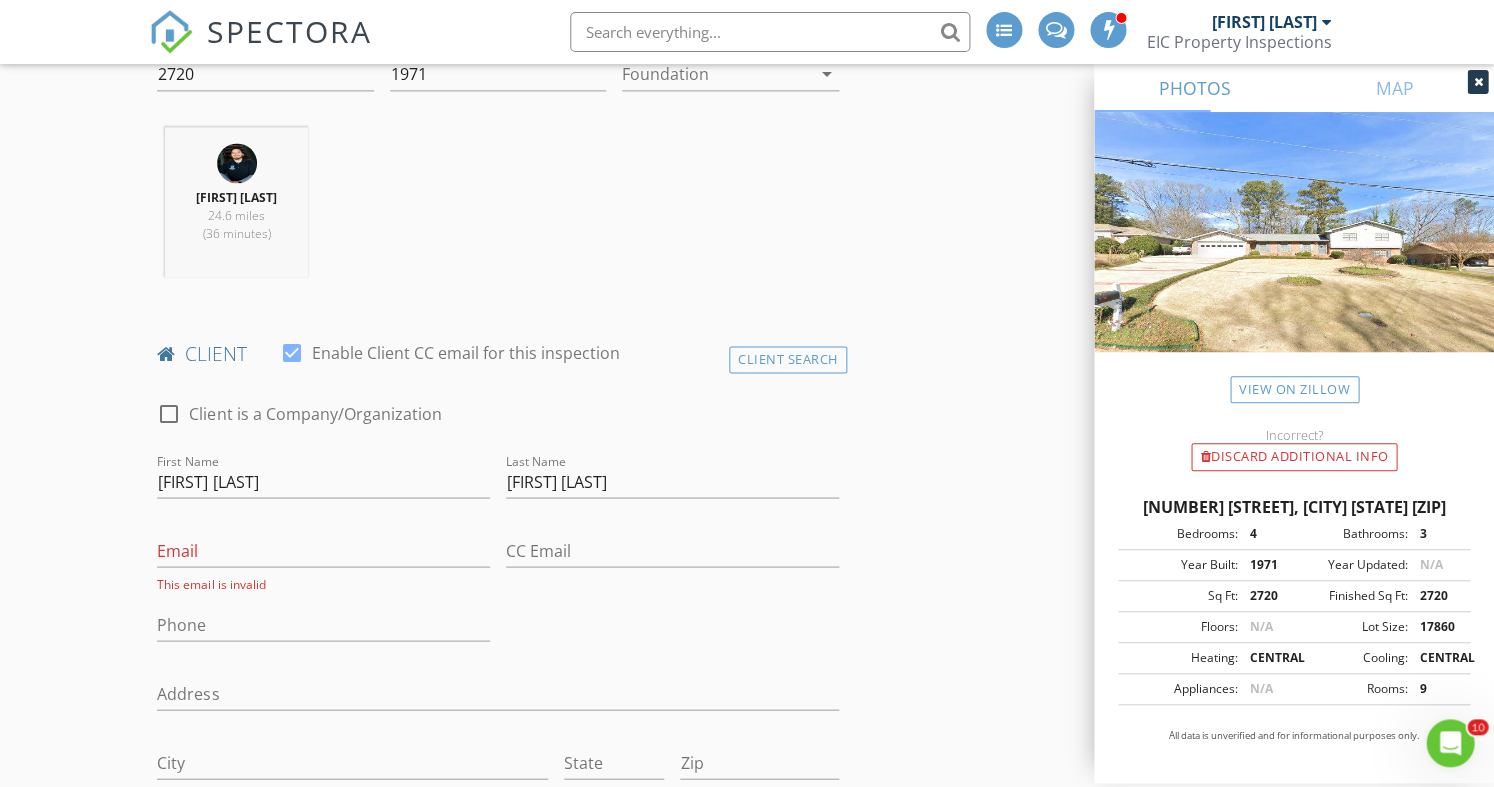 scroll, scrollTop: 878, scrollLeft: 0, axis: vertical 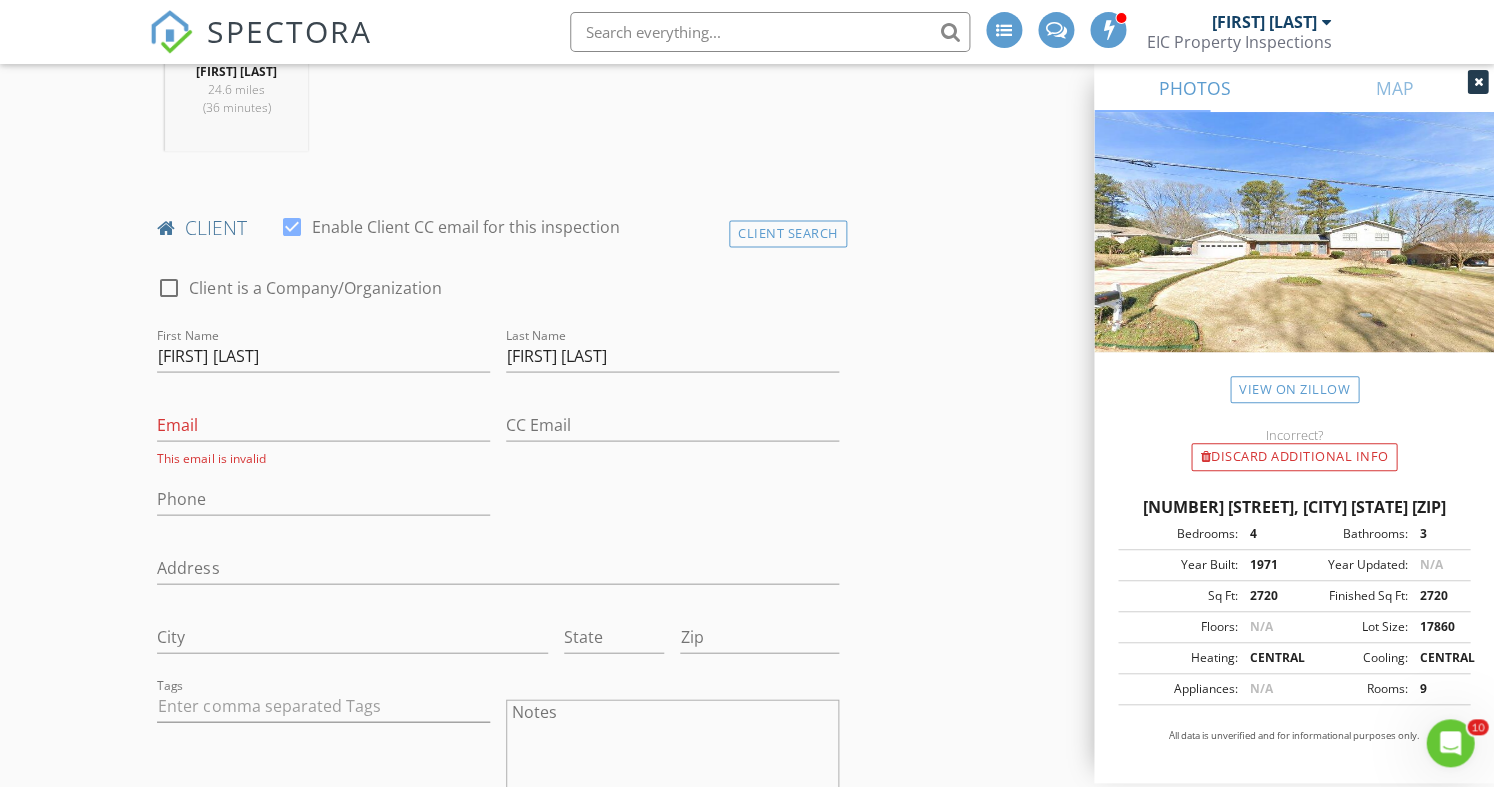 drag, startPoint x: 369, startPoint y: 571, endPoint x: 359, endPoint y: 572, distance: 10.049875 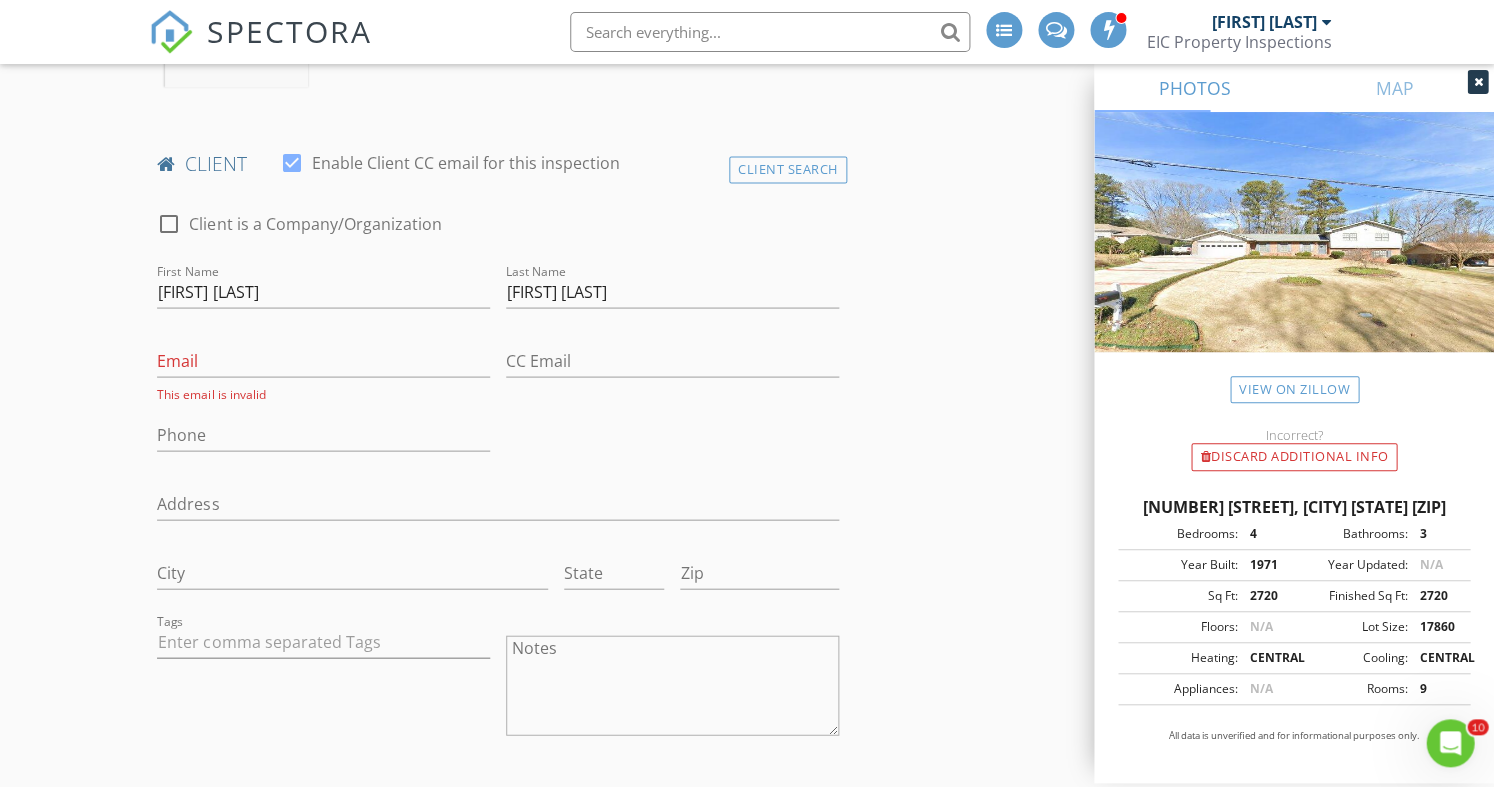 scroll, scrollTop: 952, scrollLeft: 0, axis: vertical 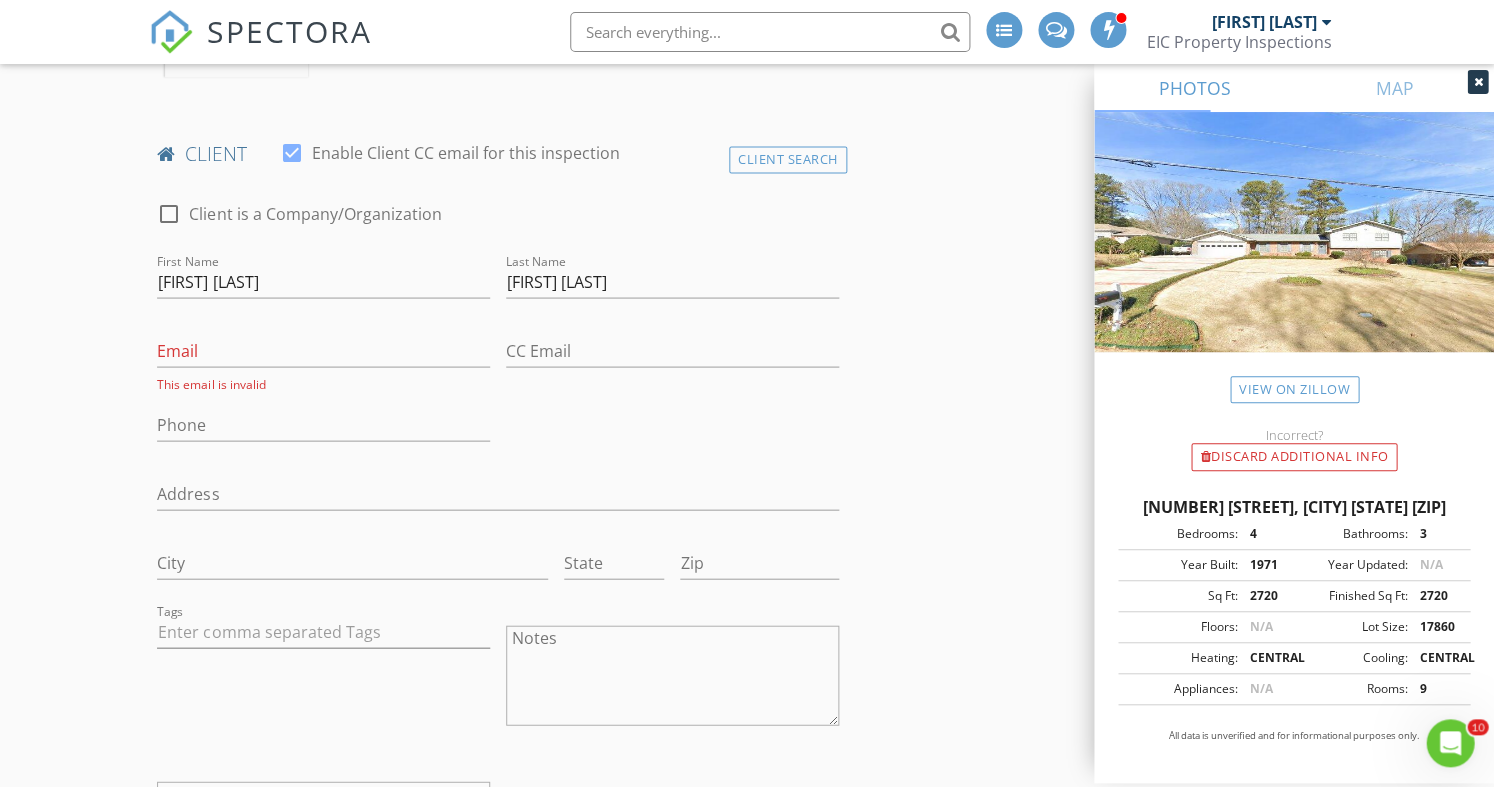 click on "Manual Edit" at bounding box center [701, 1349] 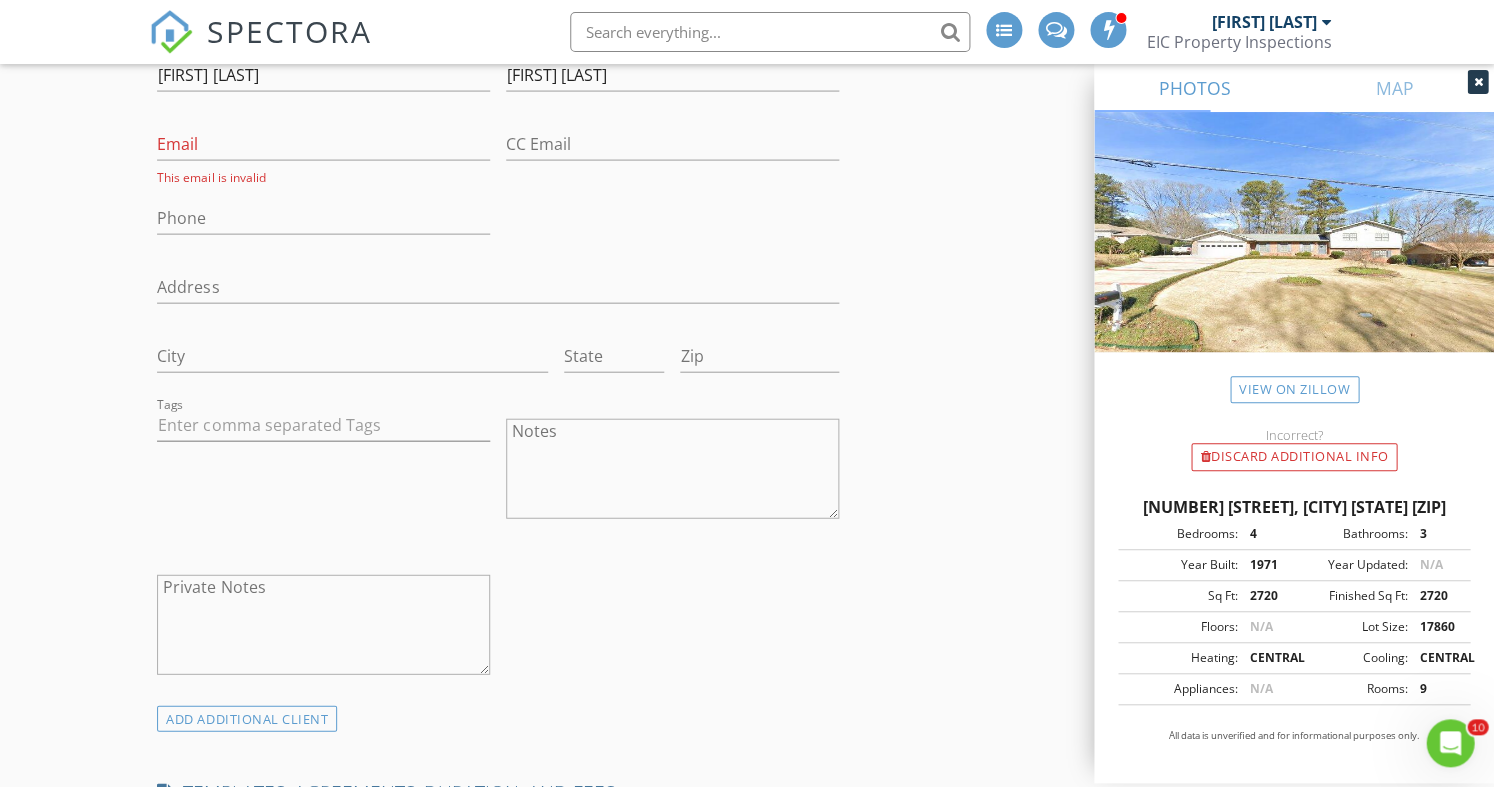 scroll, scrollTop: 1158, scrollLeft: 0, axis: vertical 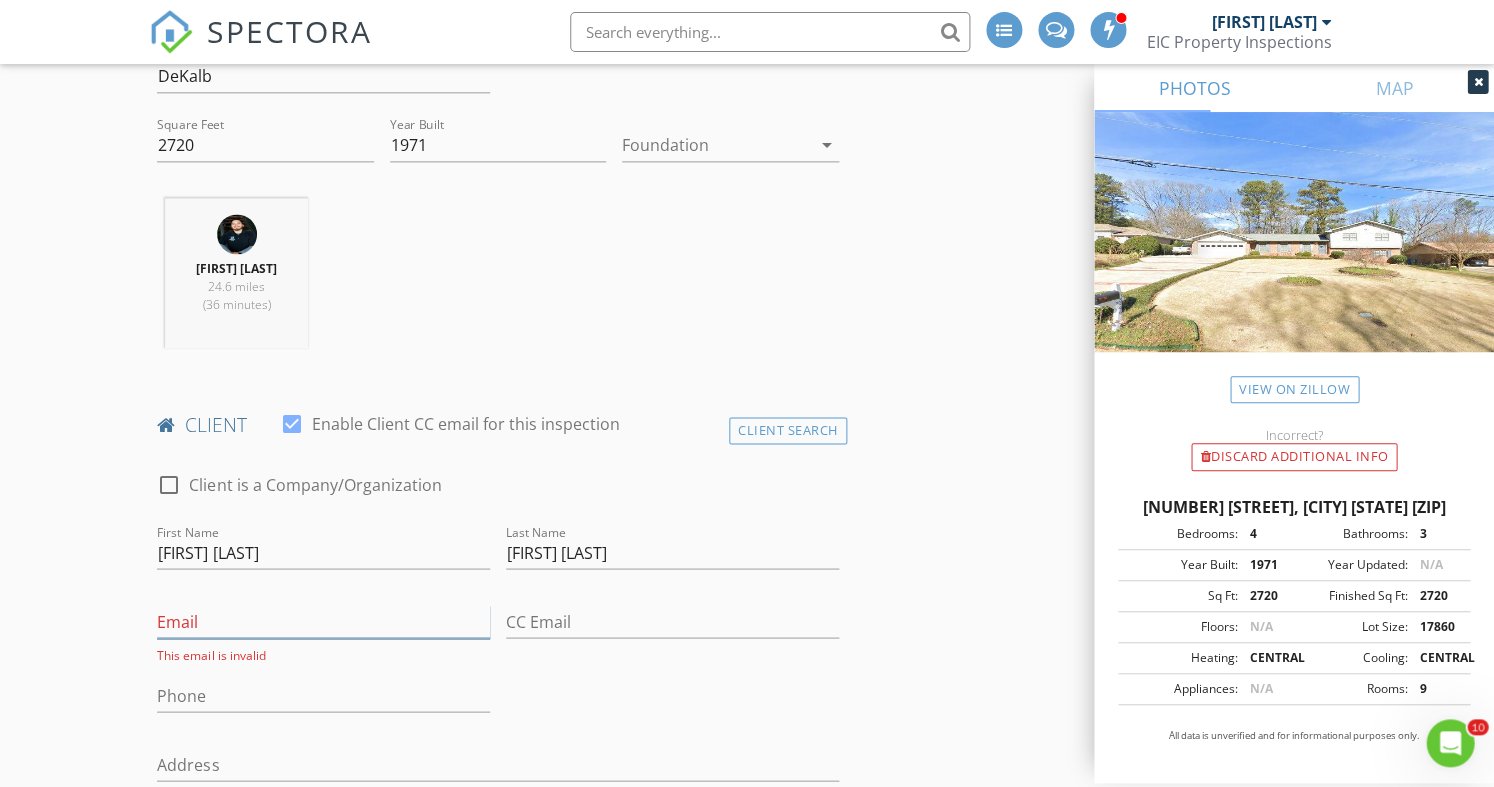 click on "Email" at bounding box center [323, 621] 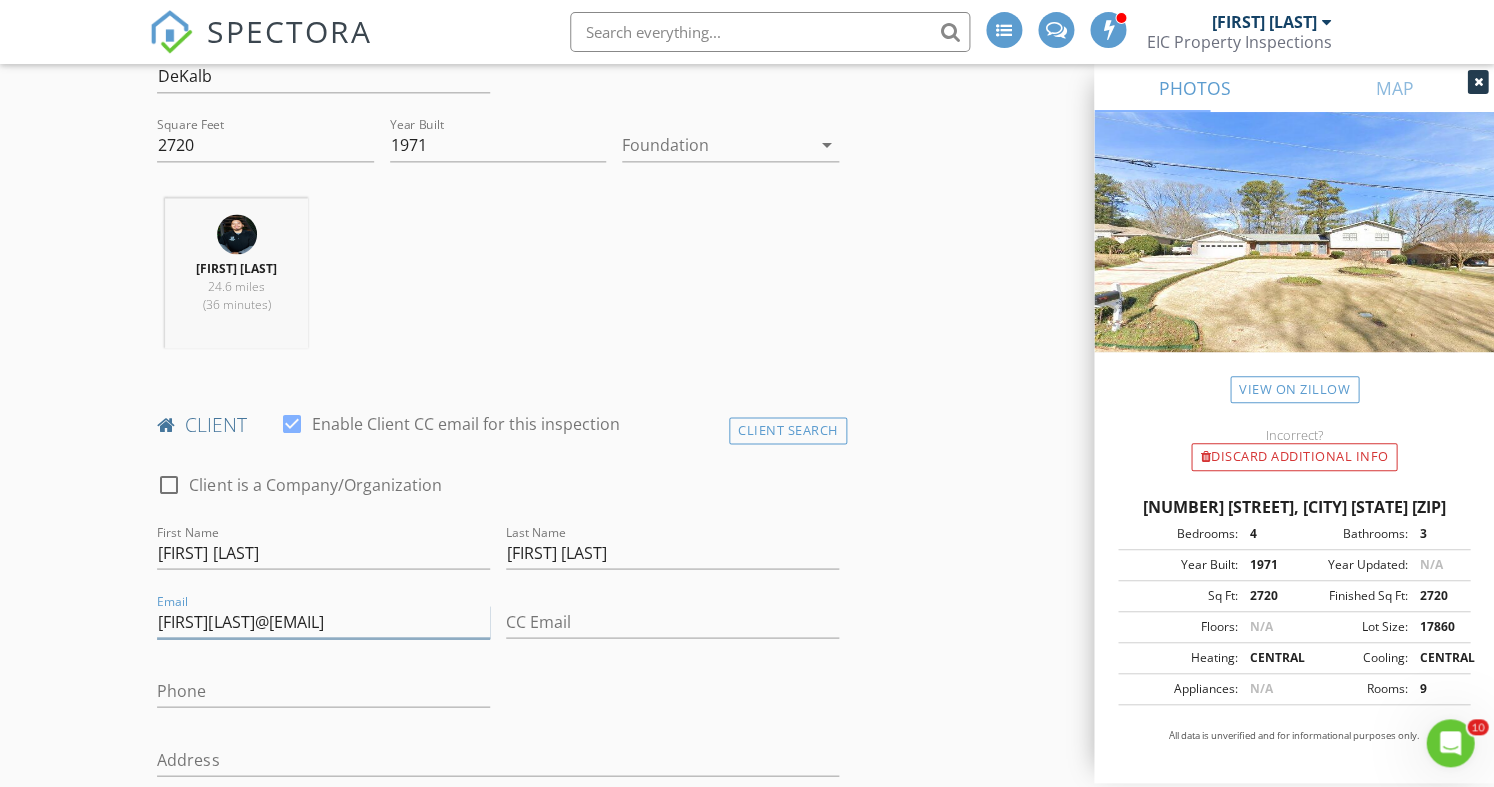 type on "josemolinaespiritu@gmail.com" 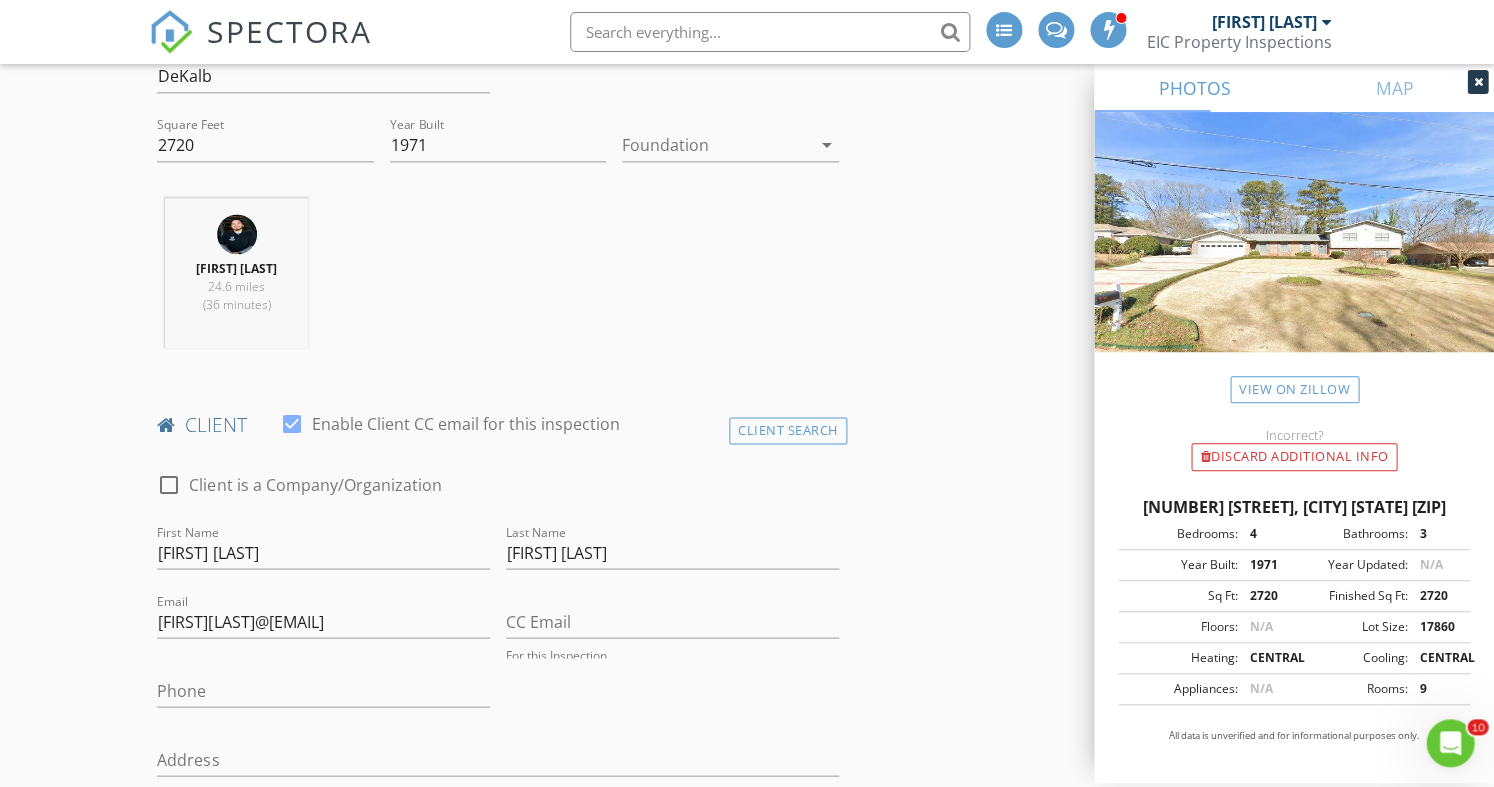 click on "New Inspection
INSPECTOR(S)
check_box   Edgar Castillo   PRIMARY   Edgar Castillo arrow_drop_down   check_box_outline_blank Edgar Castillo specifically requested
Date/Time
08/03/2025 8:00 AM
Location
Address Search       Address 3996 Indian Manor Dr   Unit   City Stone Mountain   State GA   Zip 30083   County DeKalb     Square Feet 2720   Year Built 1971   Foundation arrow_drop_down     Edgar Castillo     24.6 miles     (36 minutes)
client
check_box Enable Client CC email for this inspection   Client Search     check_box_outline_blank Client is a Company/Organization     First Name Jose Pedro   Last Name Molina Espiritu   Email josemolinaespiritu@gmail.com   CC Email For this Inspection   Phone   Address   City   State   Zip     Tags         Notes   Private Notes
ADD ADDITIONAL client
check_box" at bounding box center [747, 1597] 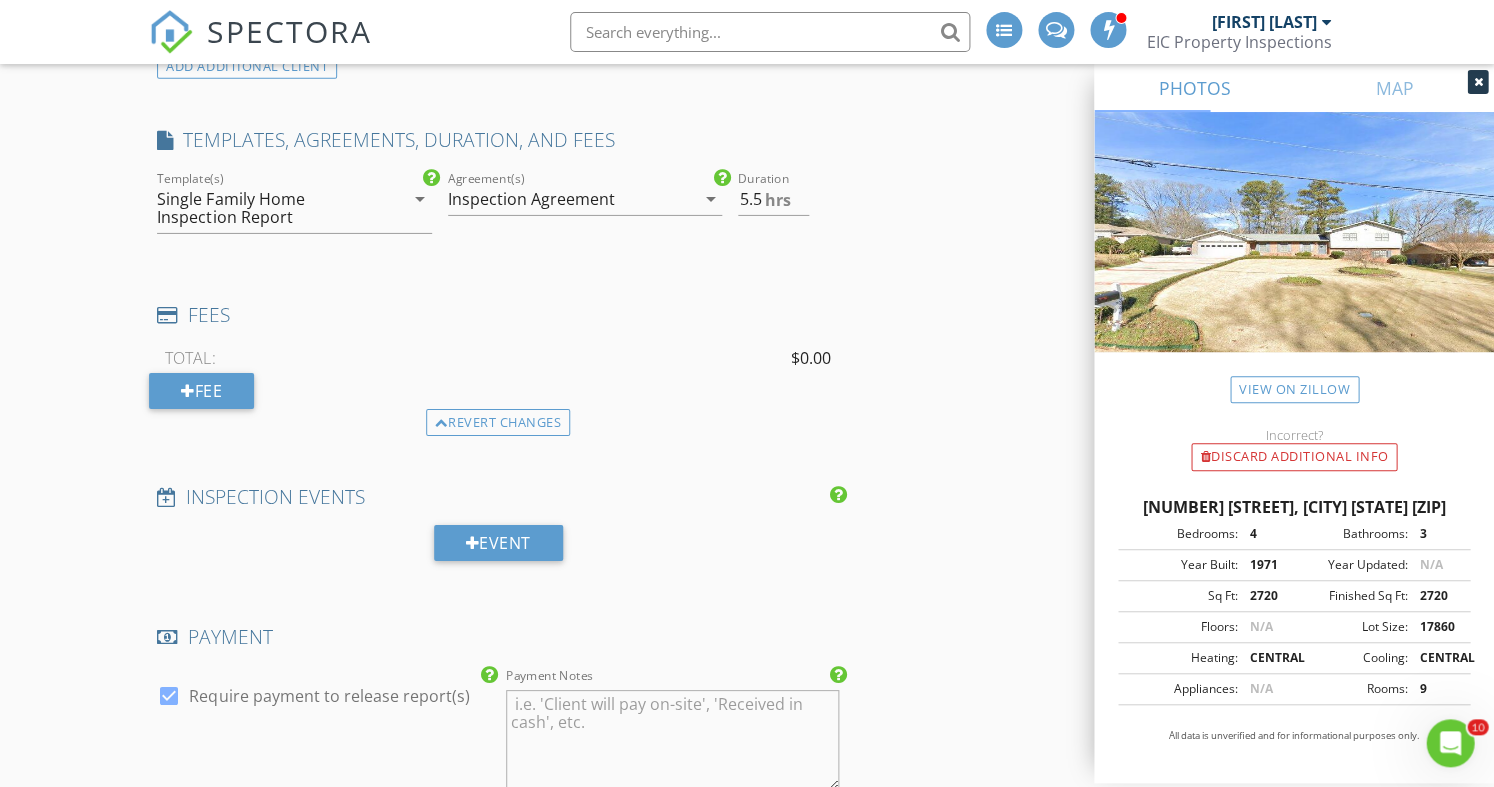 scroll, scrollTop: 1795, scrollLeft: 0, axis: vertical 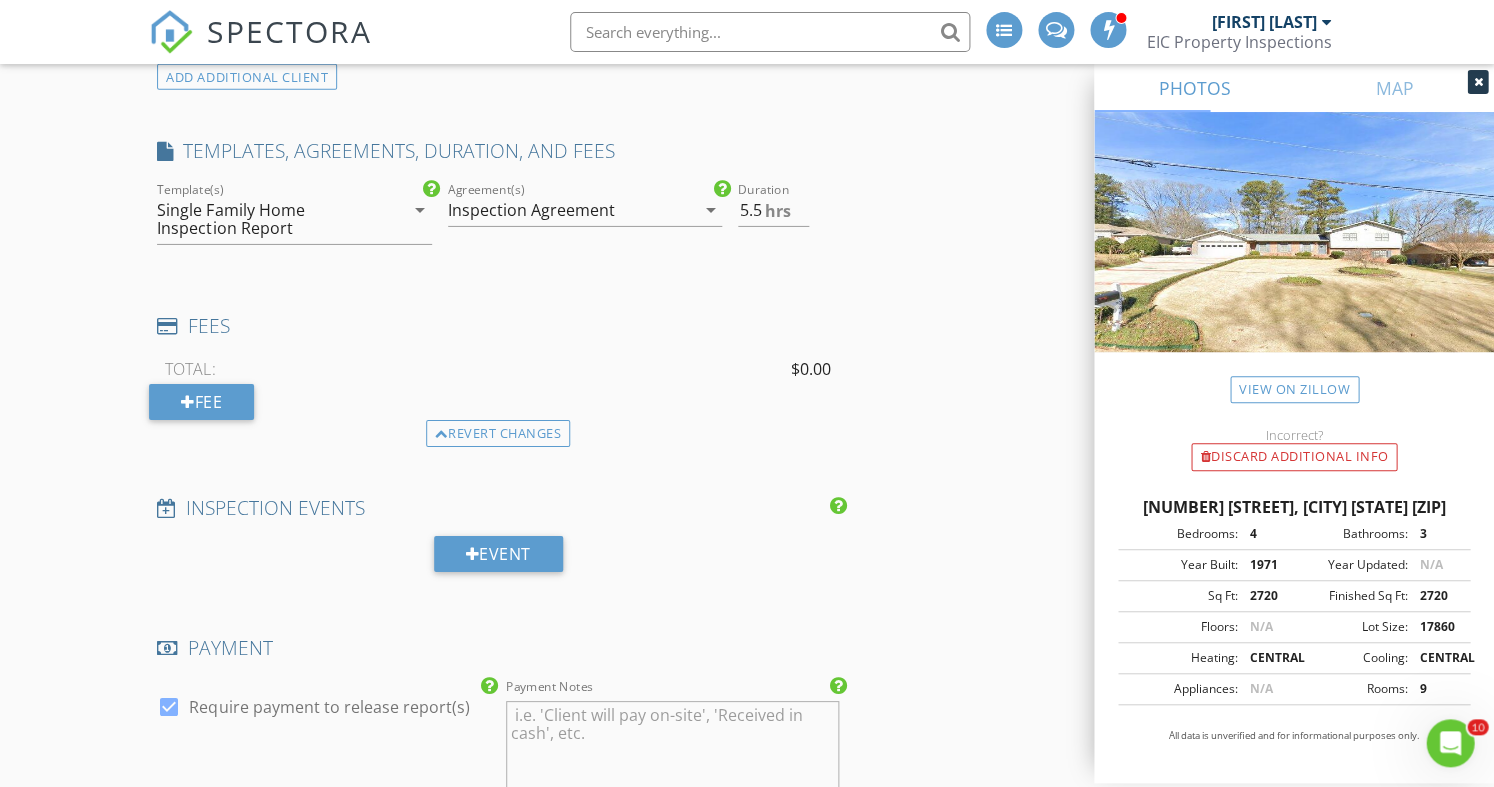 click on "AGENT FORM" at bounding box center (209, 1001) 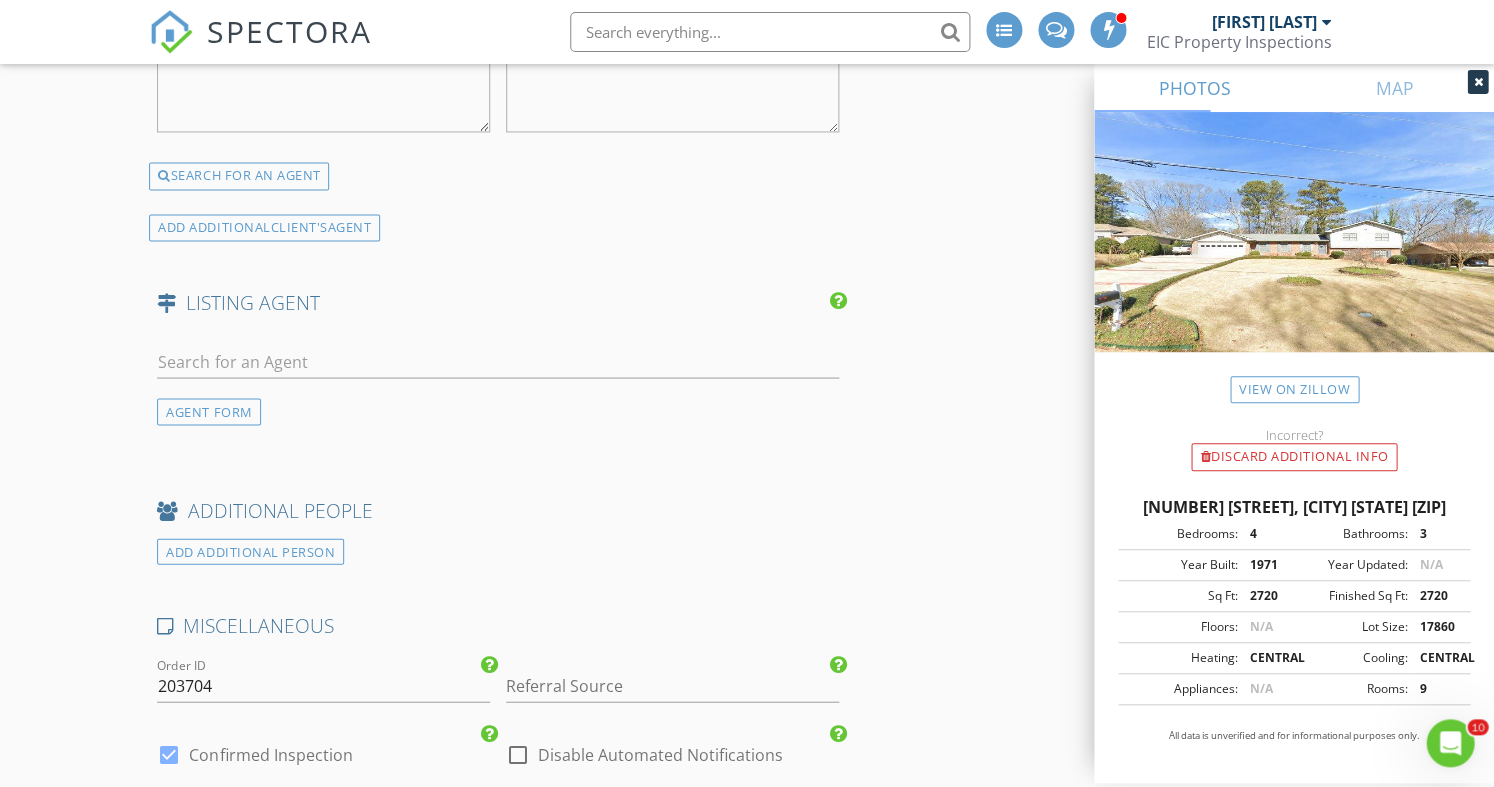 scroll, scrollTop: 3122, scrollLeft: 0, axis: vertical 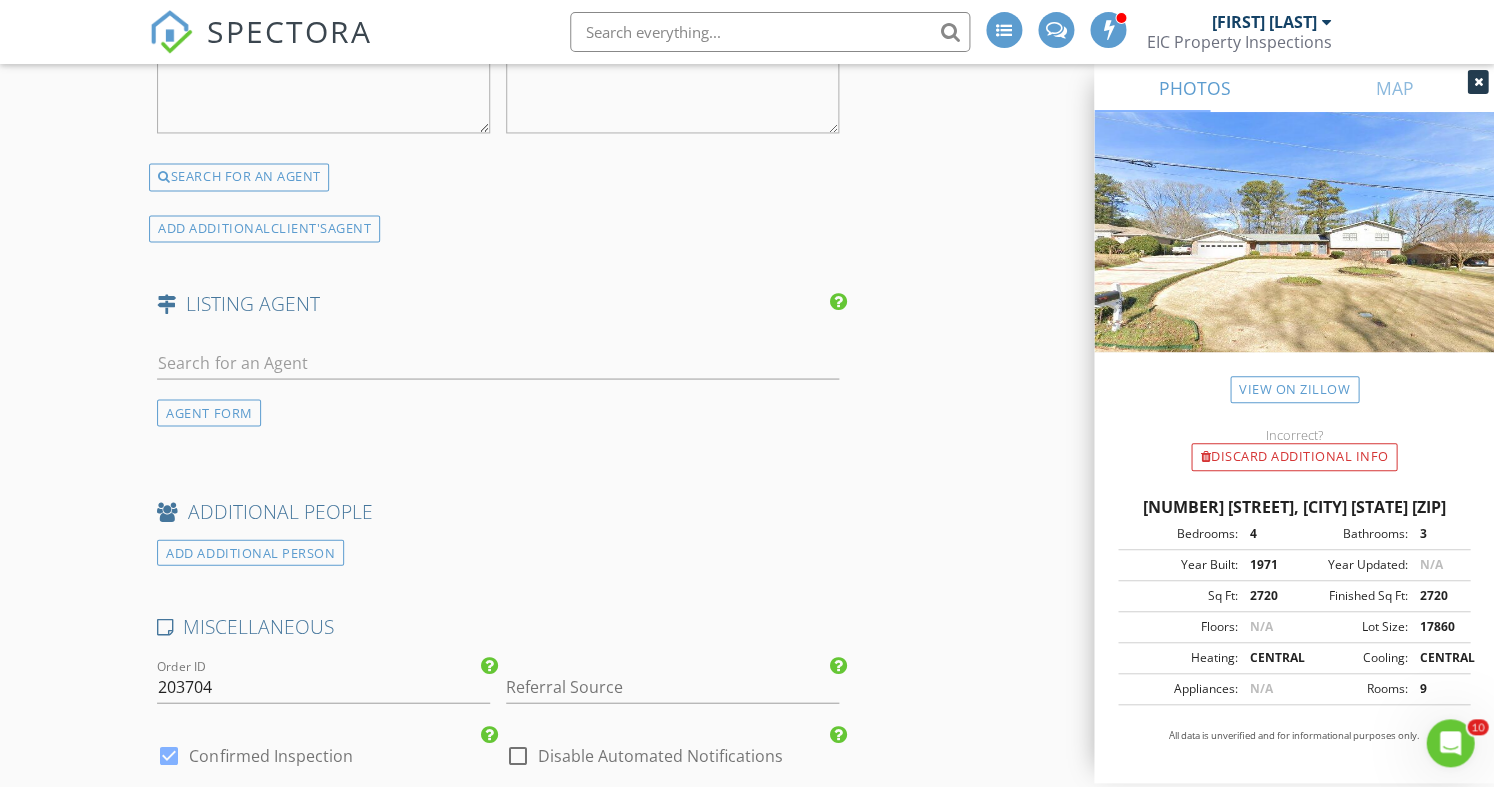 type on "realtorangy@gmail.com" 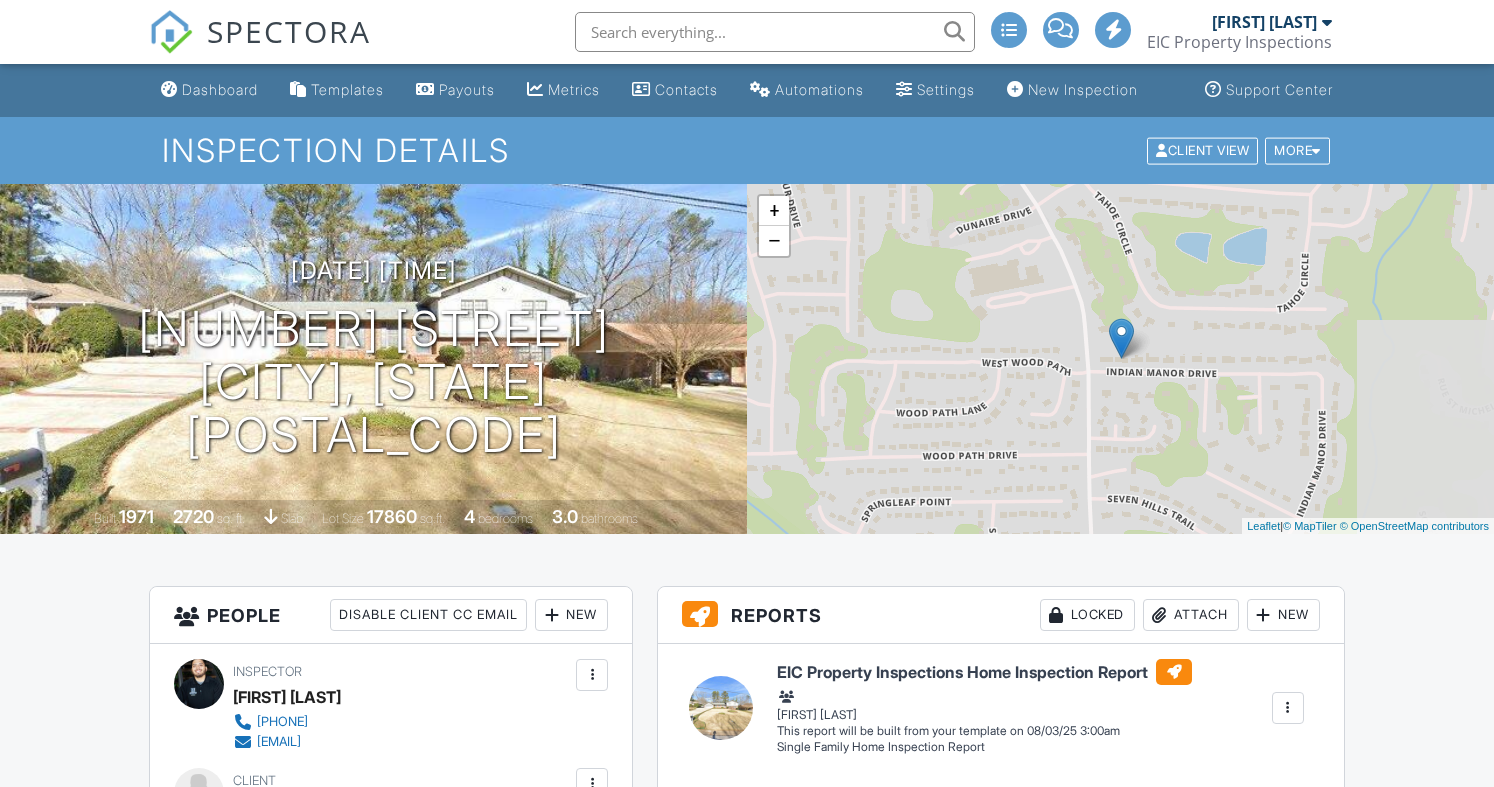 scroll, scrollTop: 0, scrollLeft: 0, axis: both 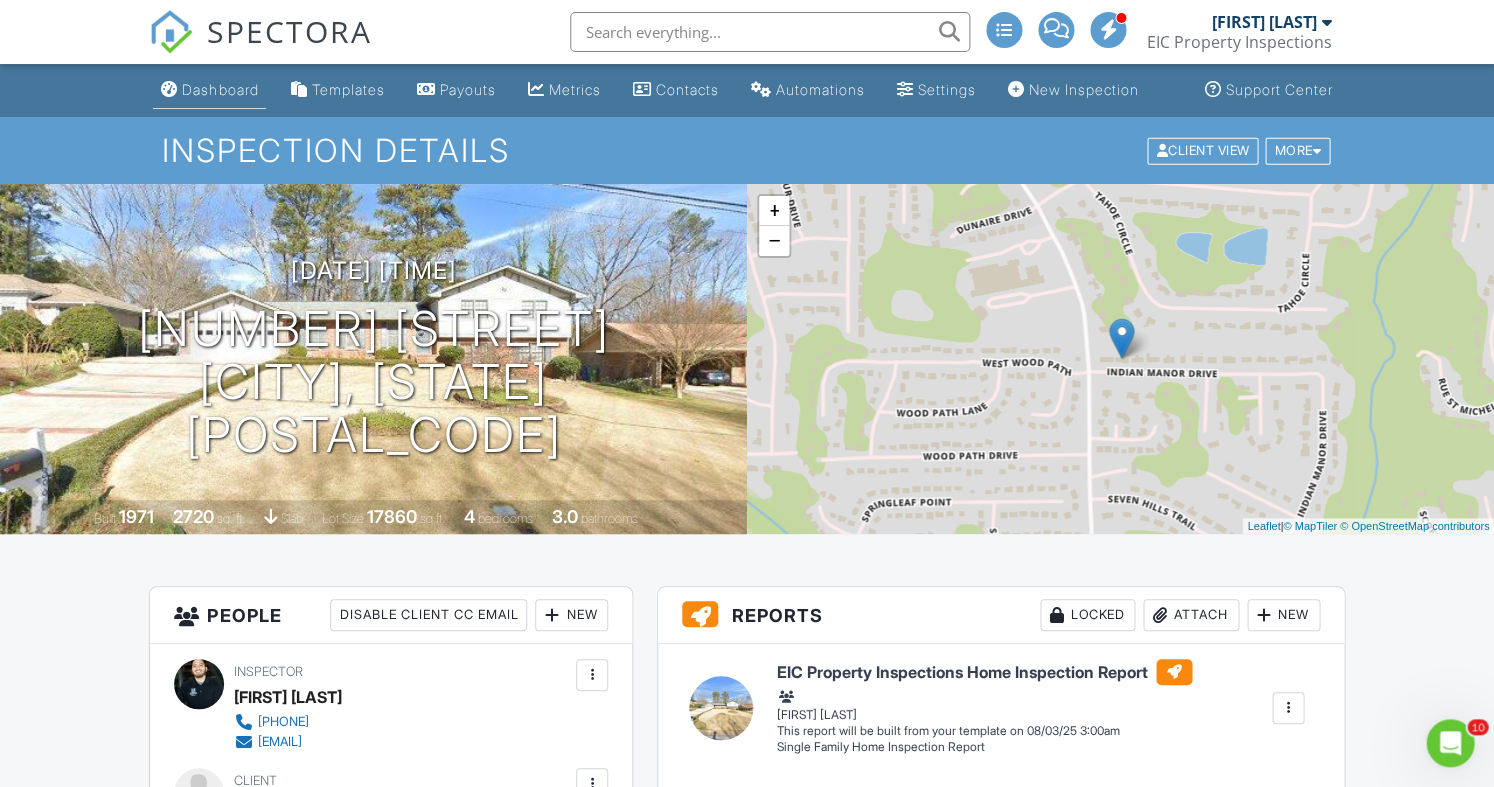click on "Dashboard" at bounding box center [220, 89] 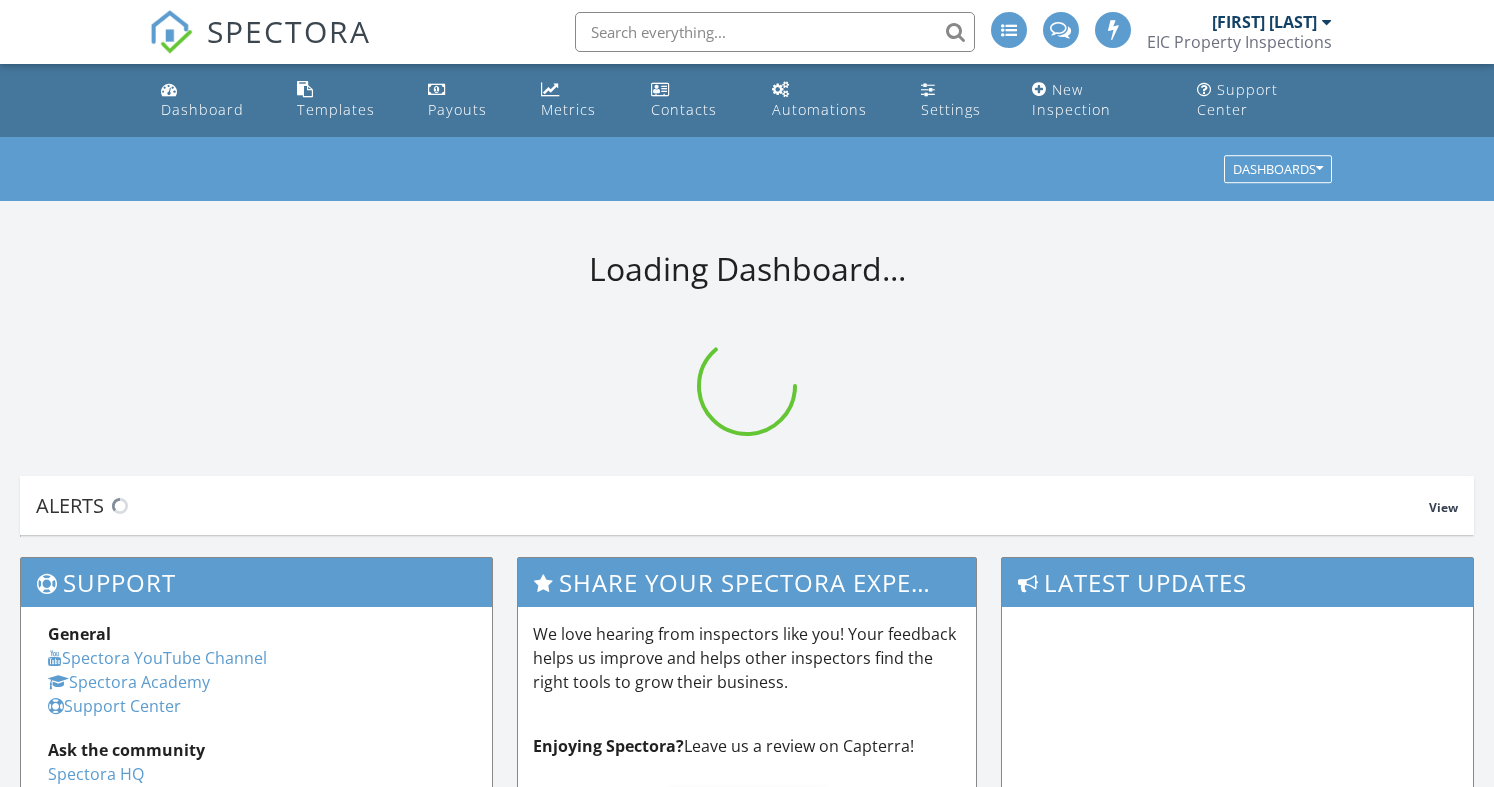 scroll, scrollTop: 0, scrollLeft: 0, axis: both 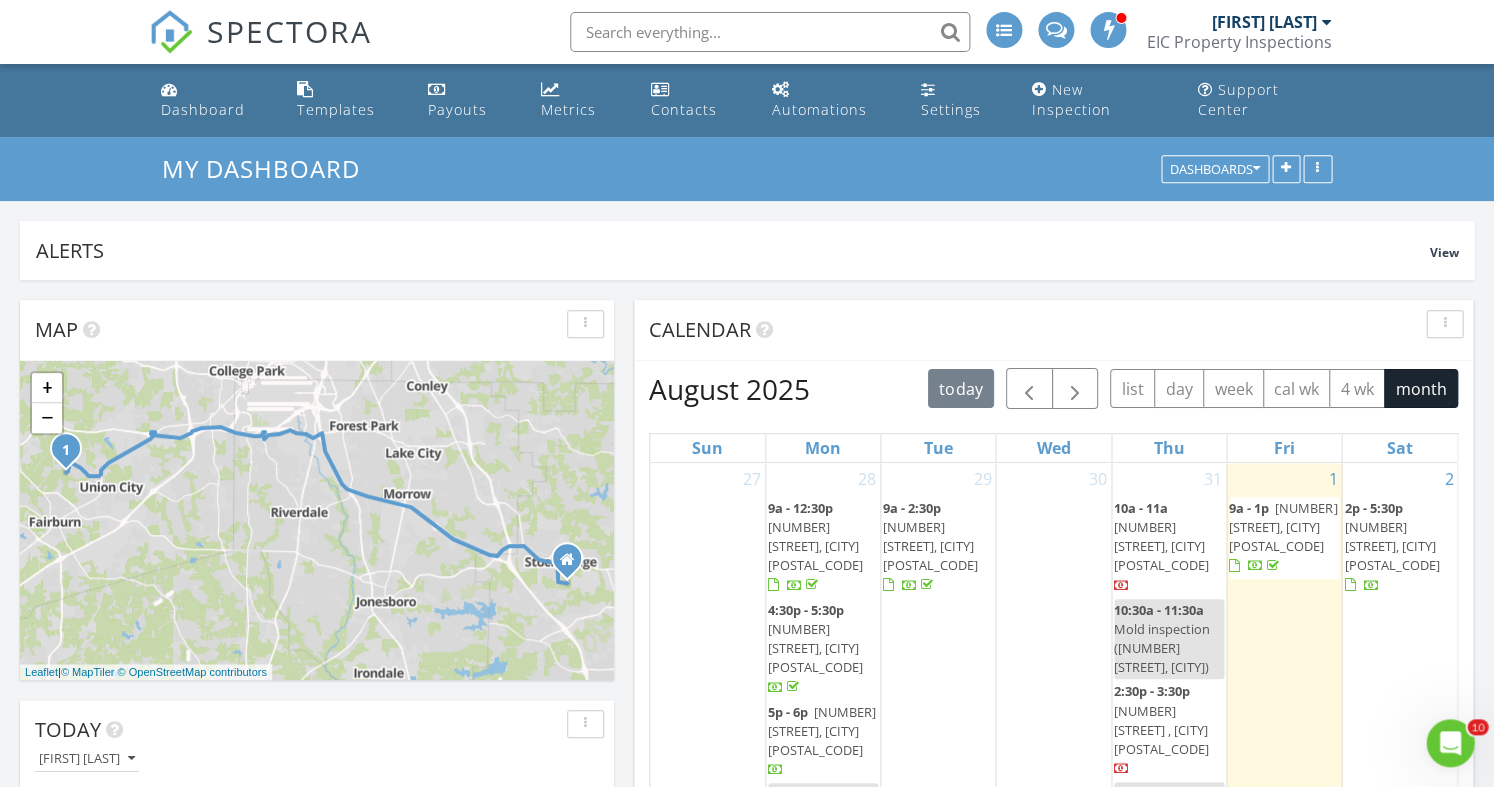 click on "[NUMBER] [STREET], [CITY] [POSTAL_CODE]" at bounding box center (930, 546) 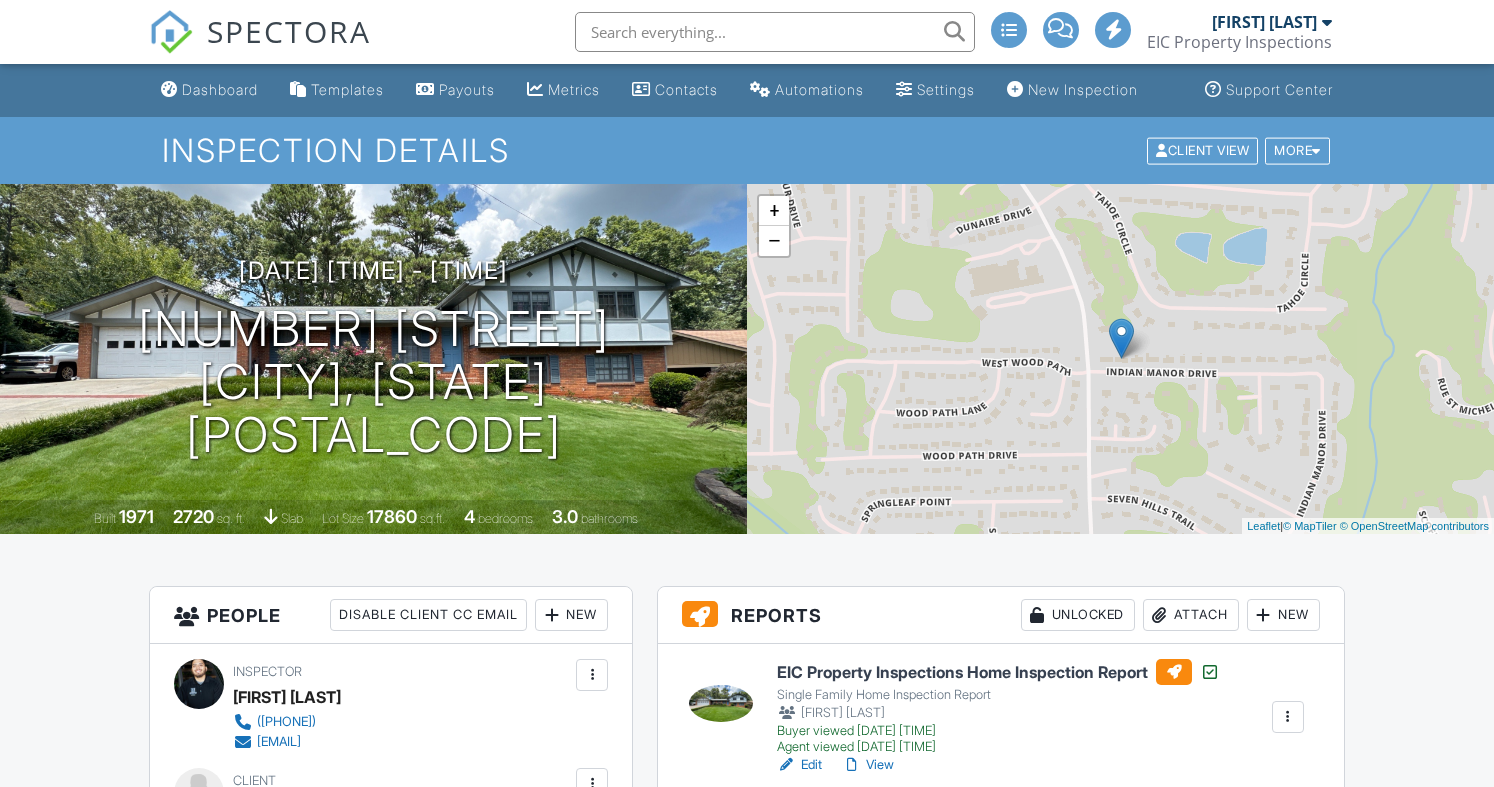 scroll, scrollTop: 0, scrollLeft: 0, axis: both 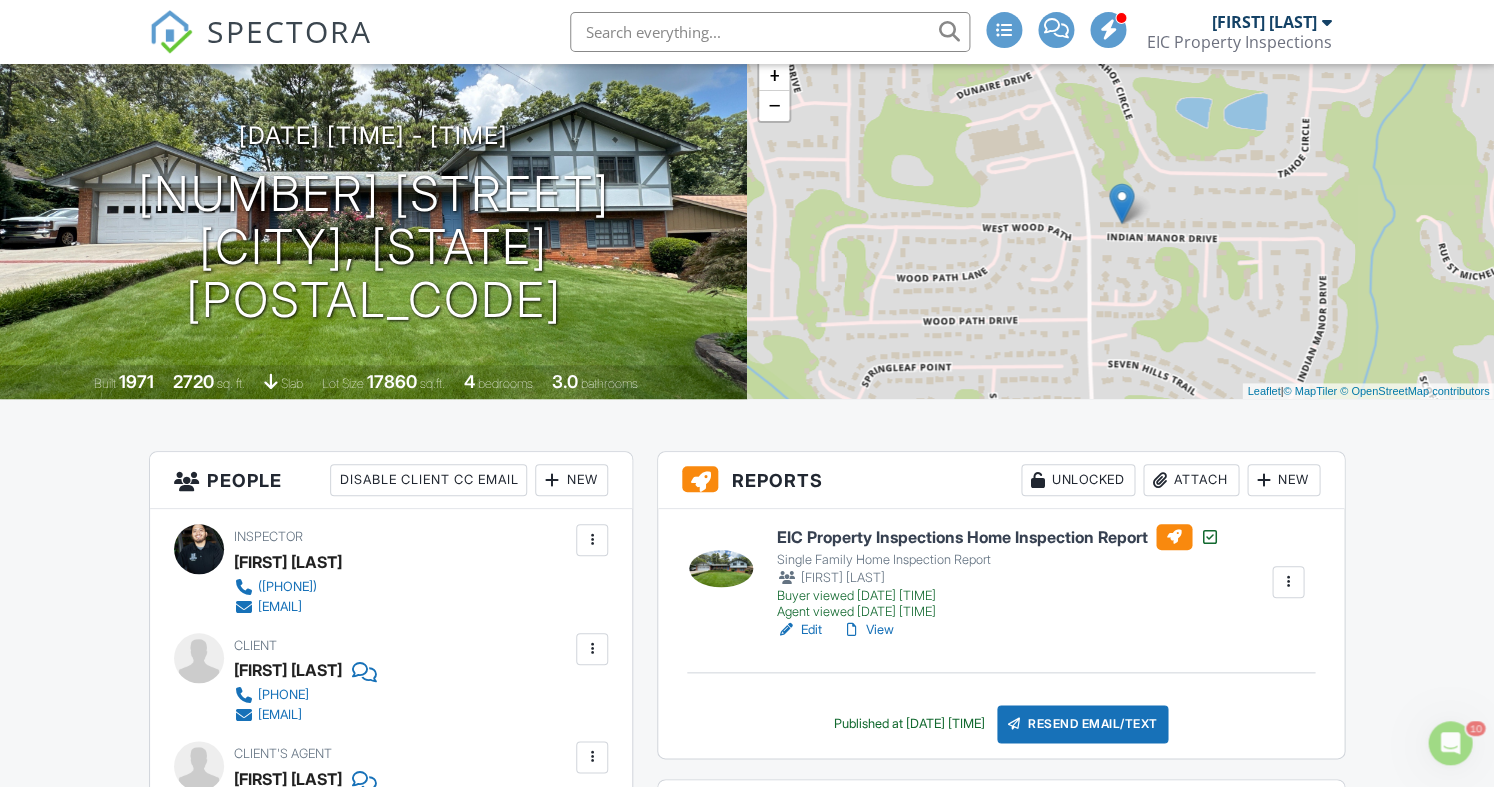 click at bounding box center (1288, 582) 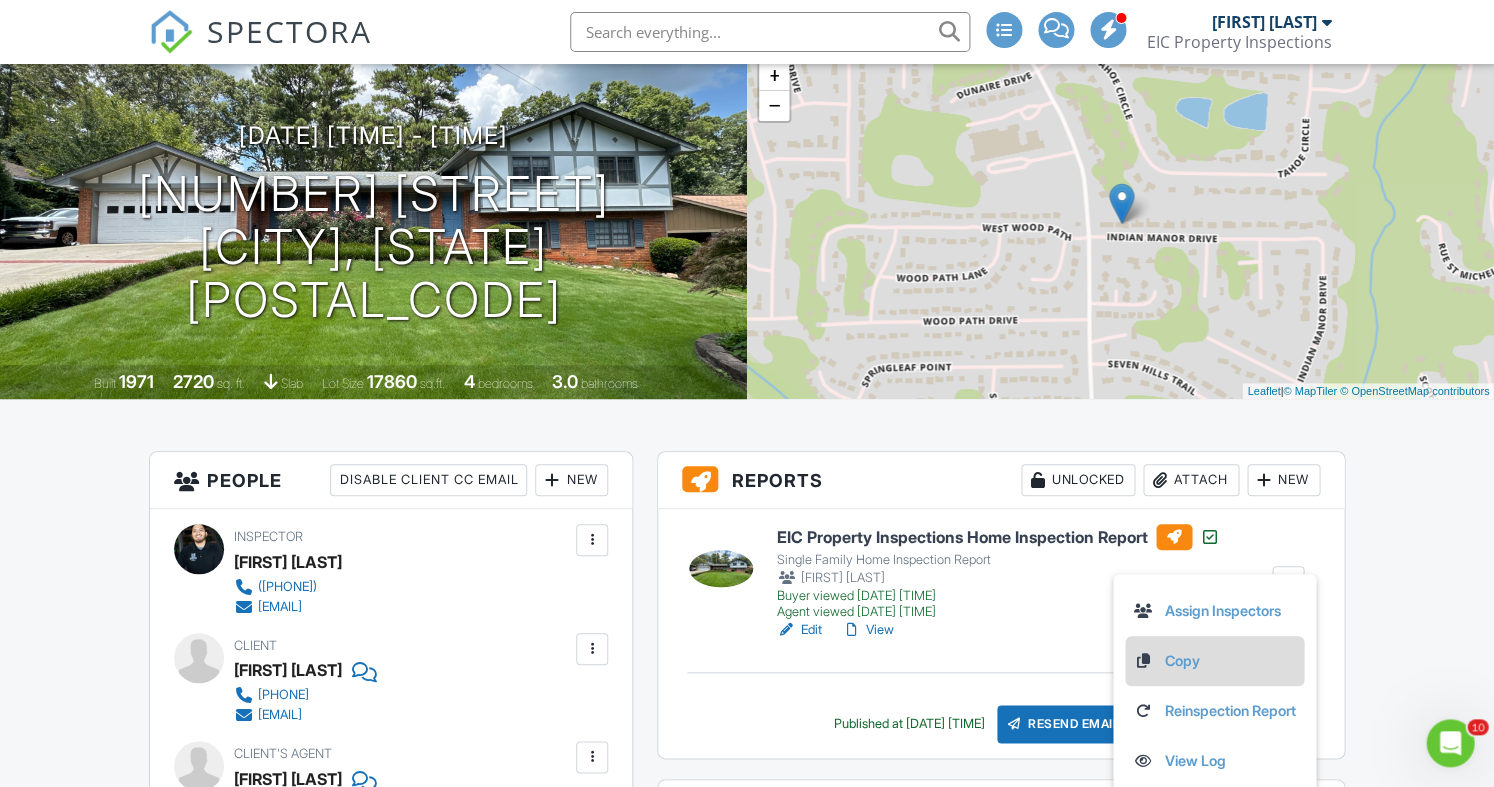 click on "Copy" at bounding box center [1214, 661] 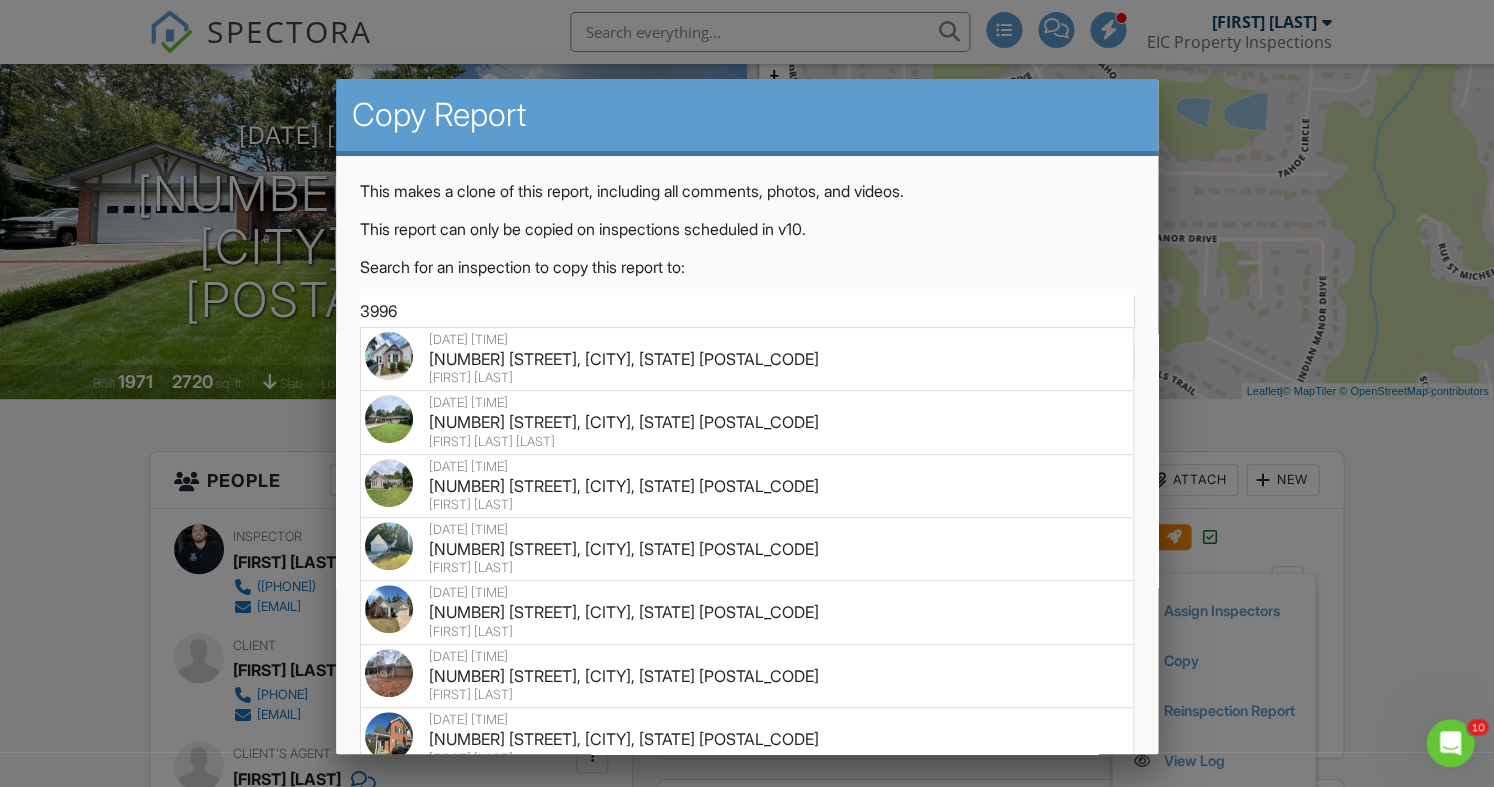 click on "3996" at bounding box center (747, 311) 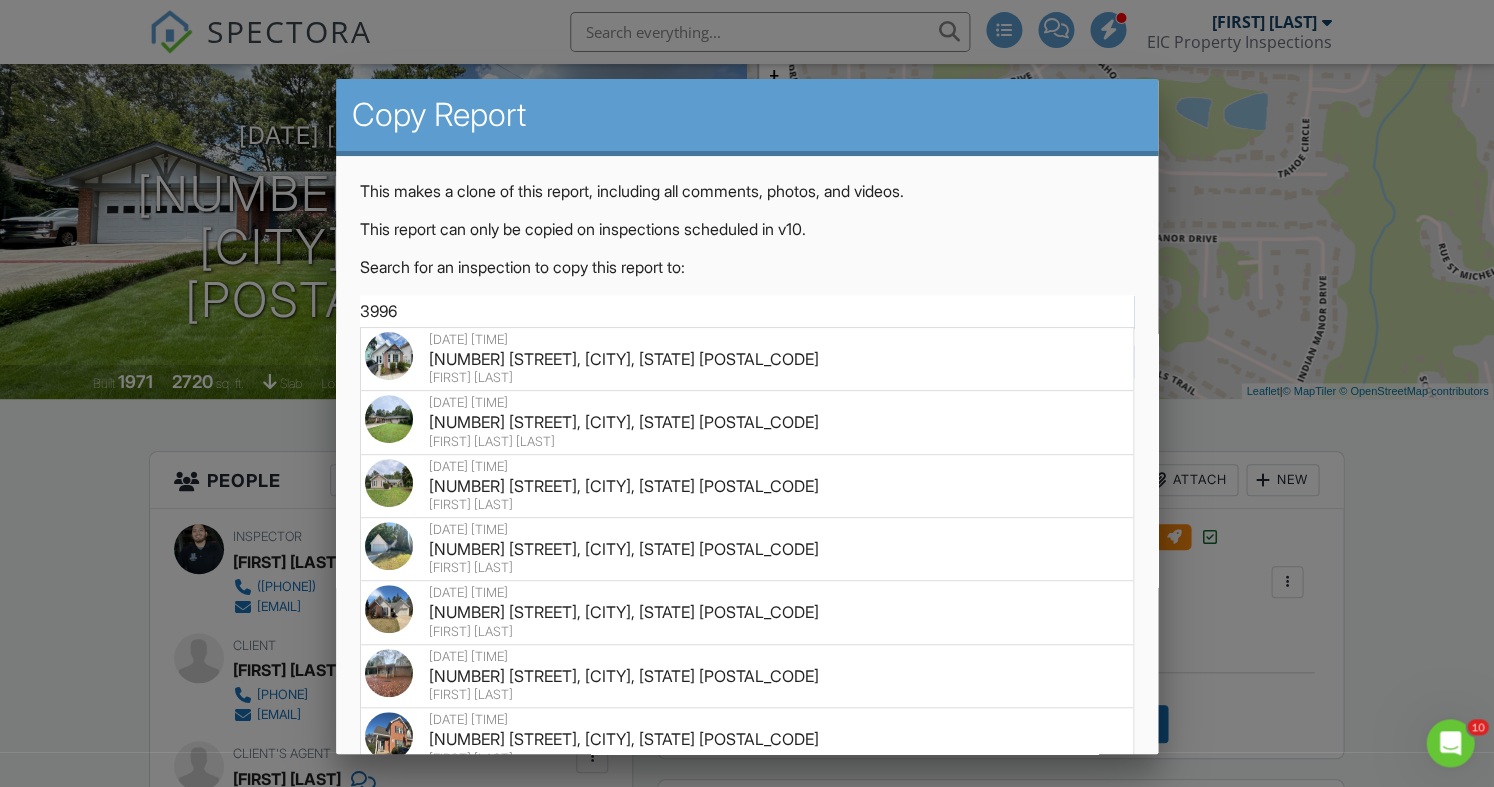 click on "3996" at bounding box center (747, 311) 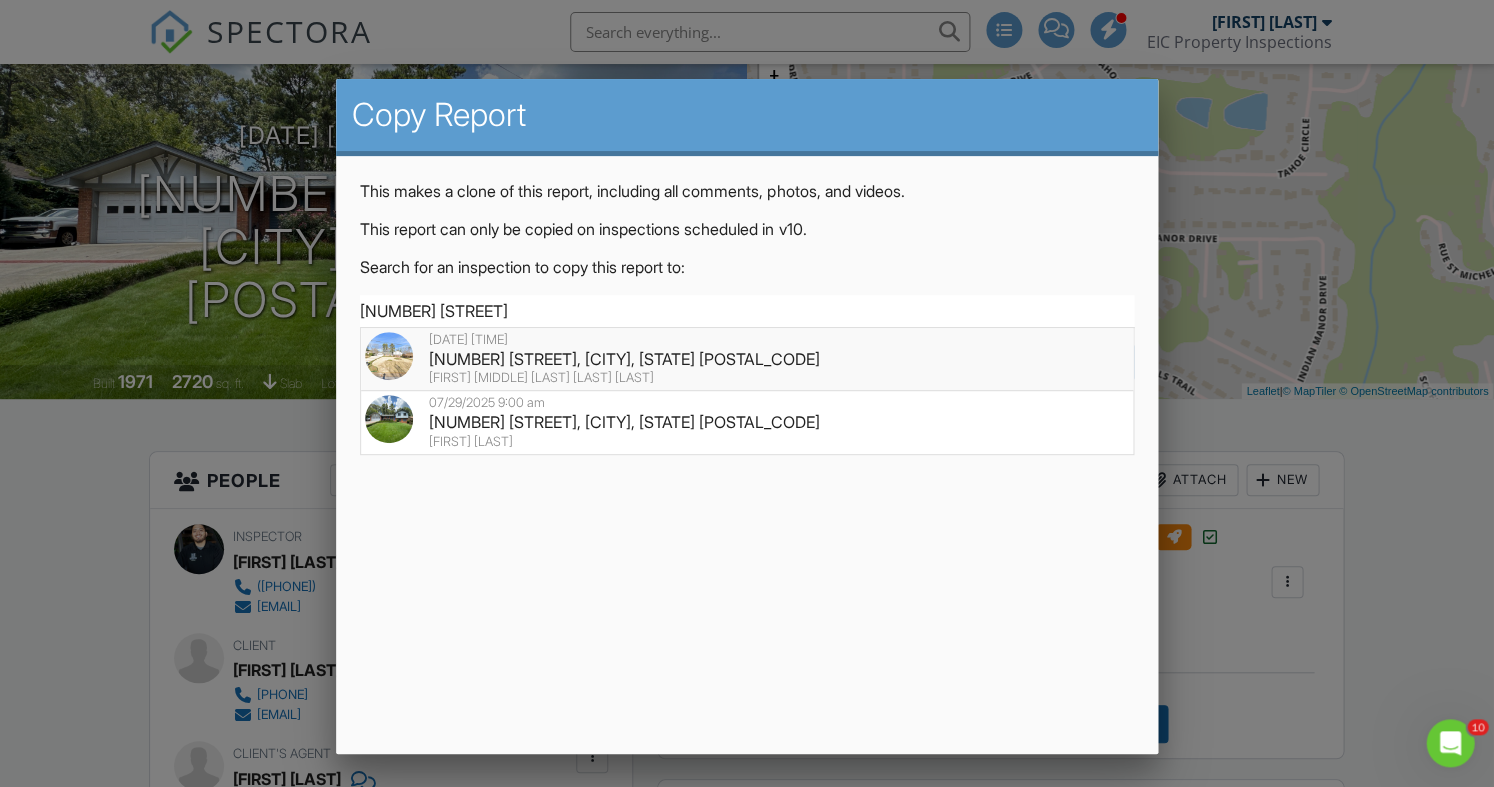 click at bounding box center (397, 361) 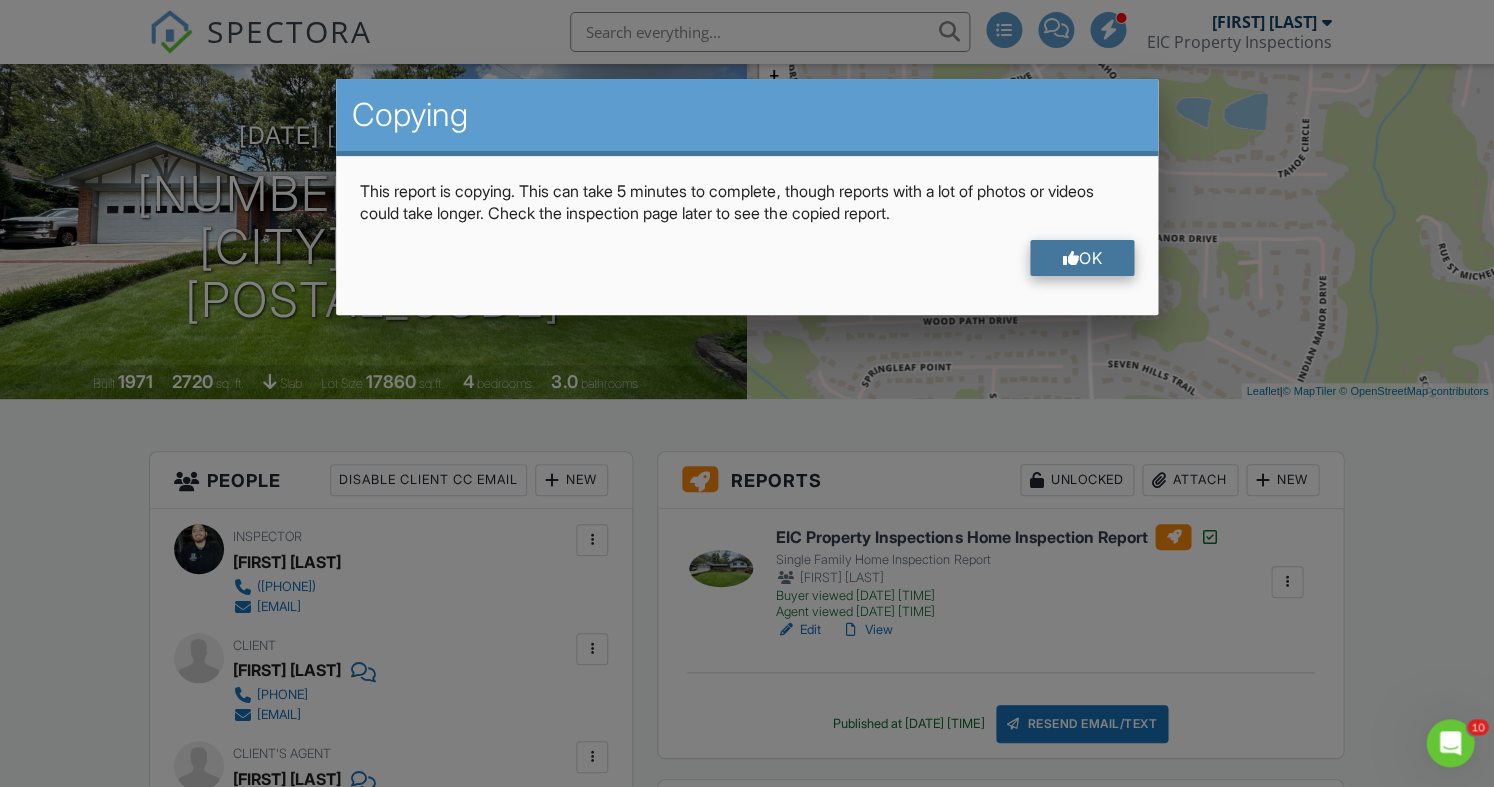 click on "OK" at bounding box center [1082, 258] 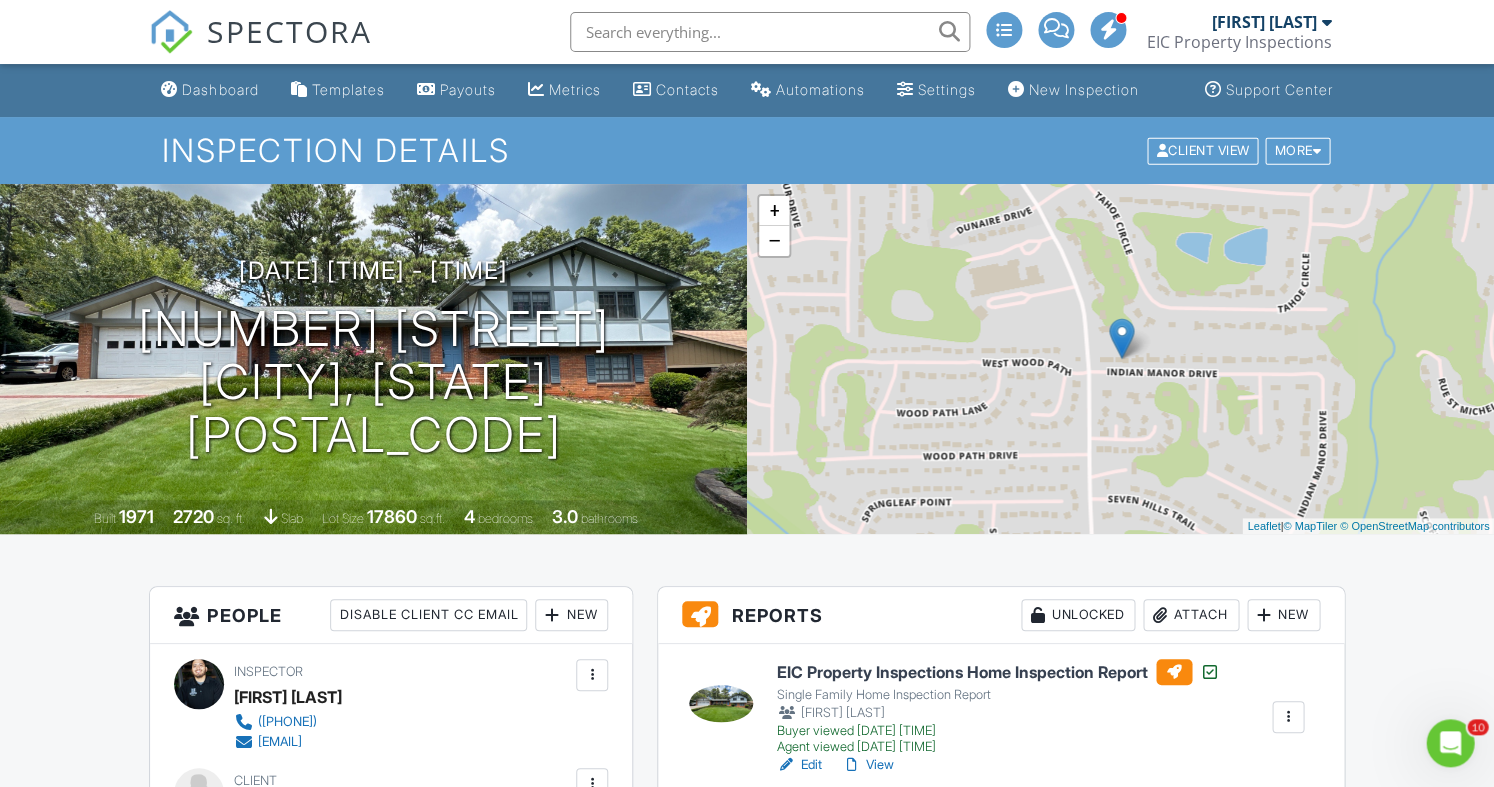 scroll, scrollTop: 0, scrollLeft: 0, axis: both 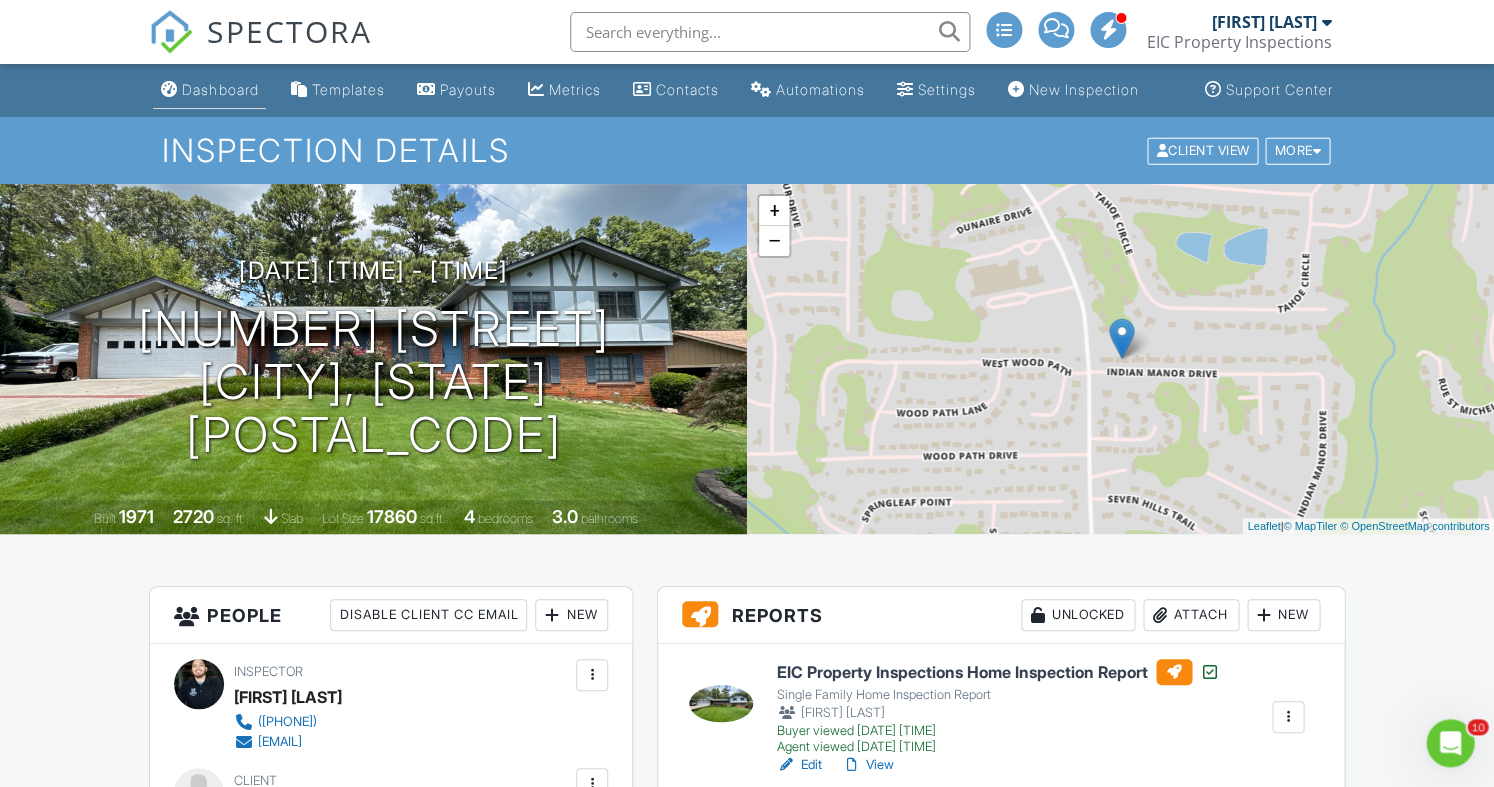 click at bounding box center [169, 89] 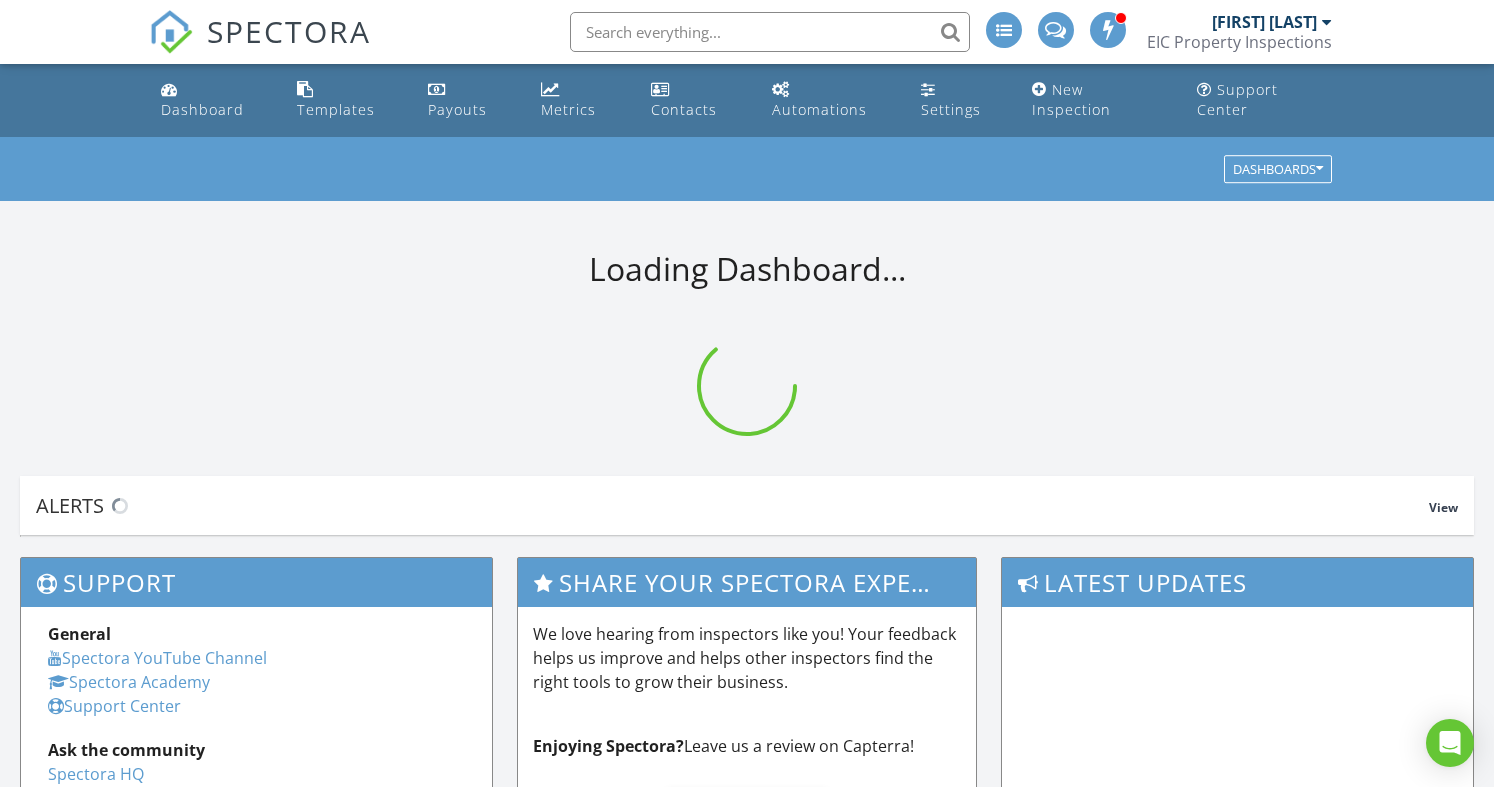 scroll, scrollTop: 0, scrollLeft: 0, axis: both 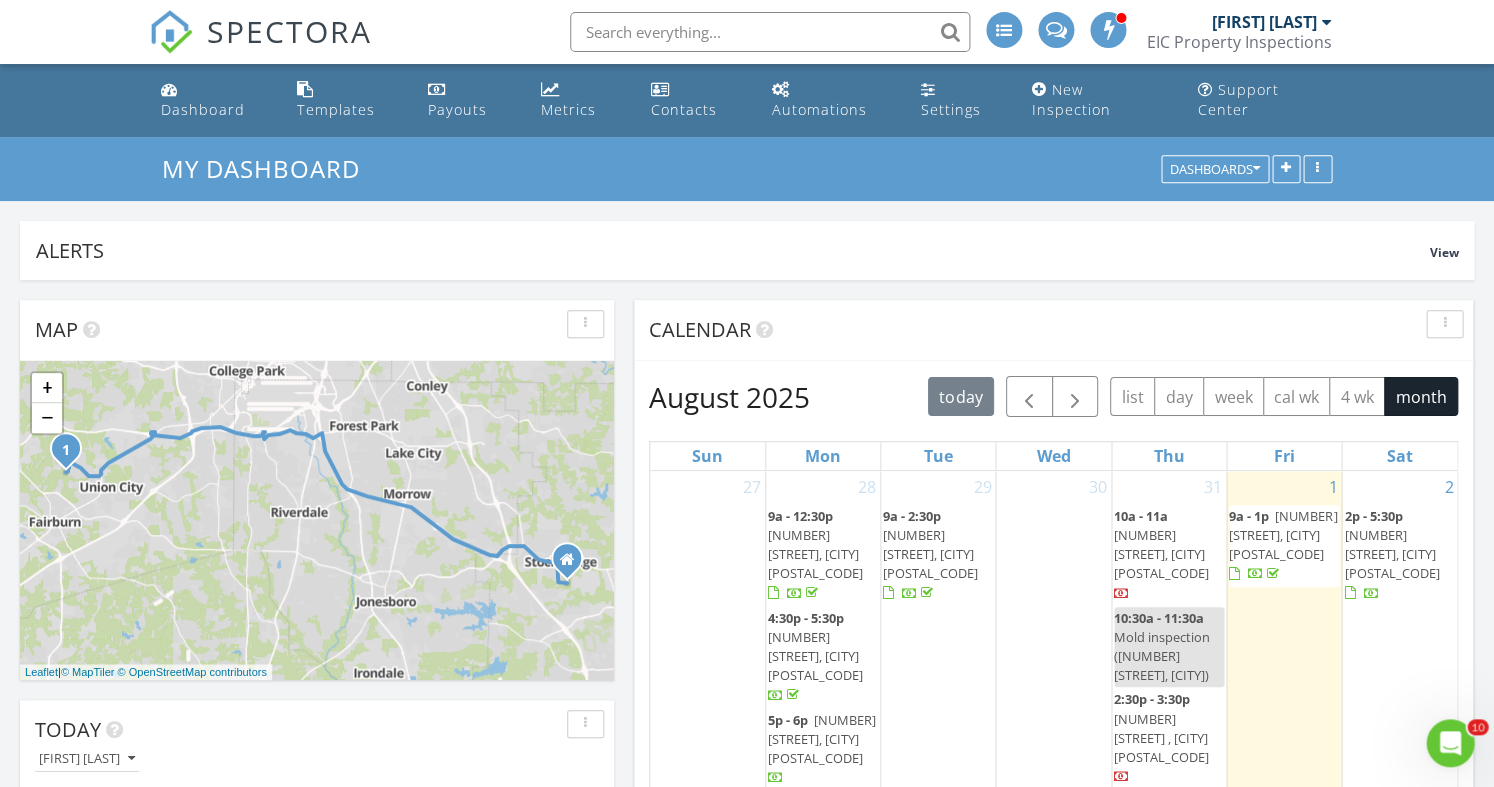 click on "[NUMBER] [STREET], [CITY] [POSTAL_CODE]" at bounding box center (699, 1059) 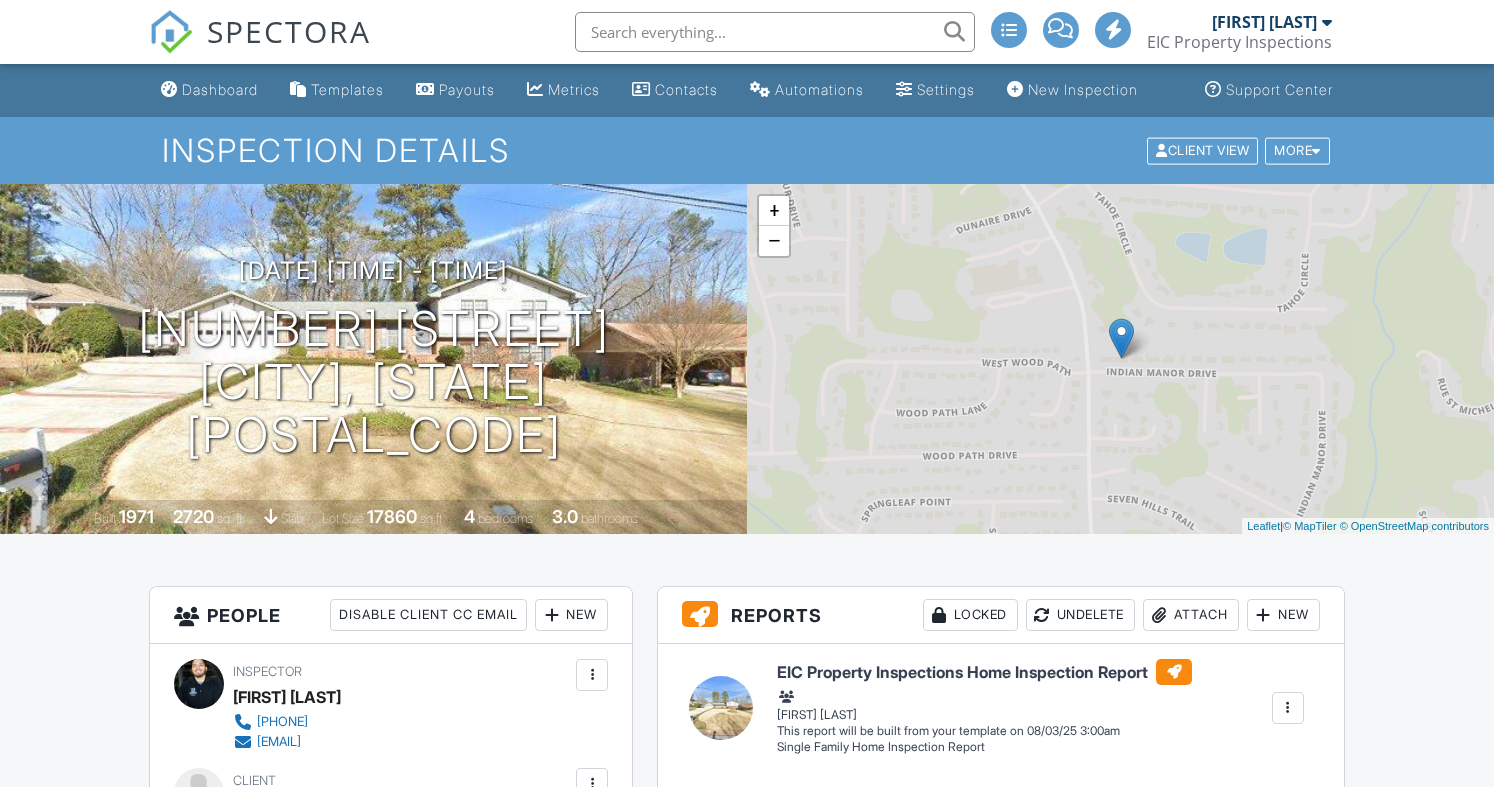 scroll, scrollTop: 0, scrollLeft: 0, axis: both 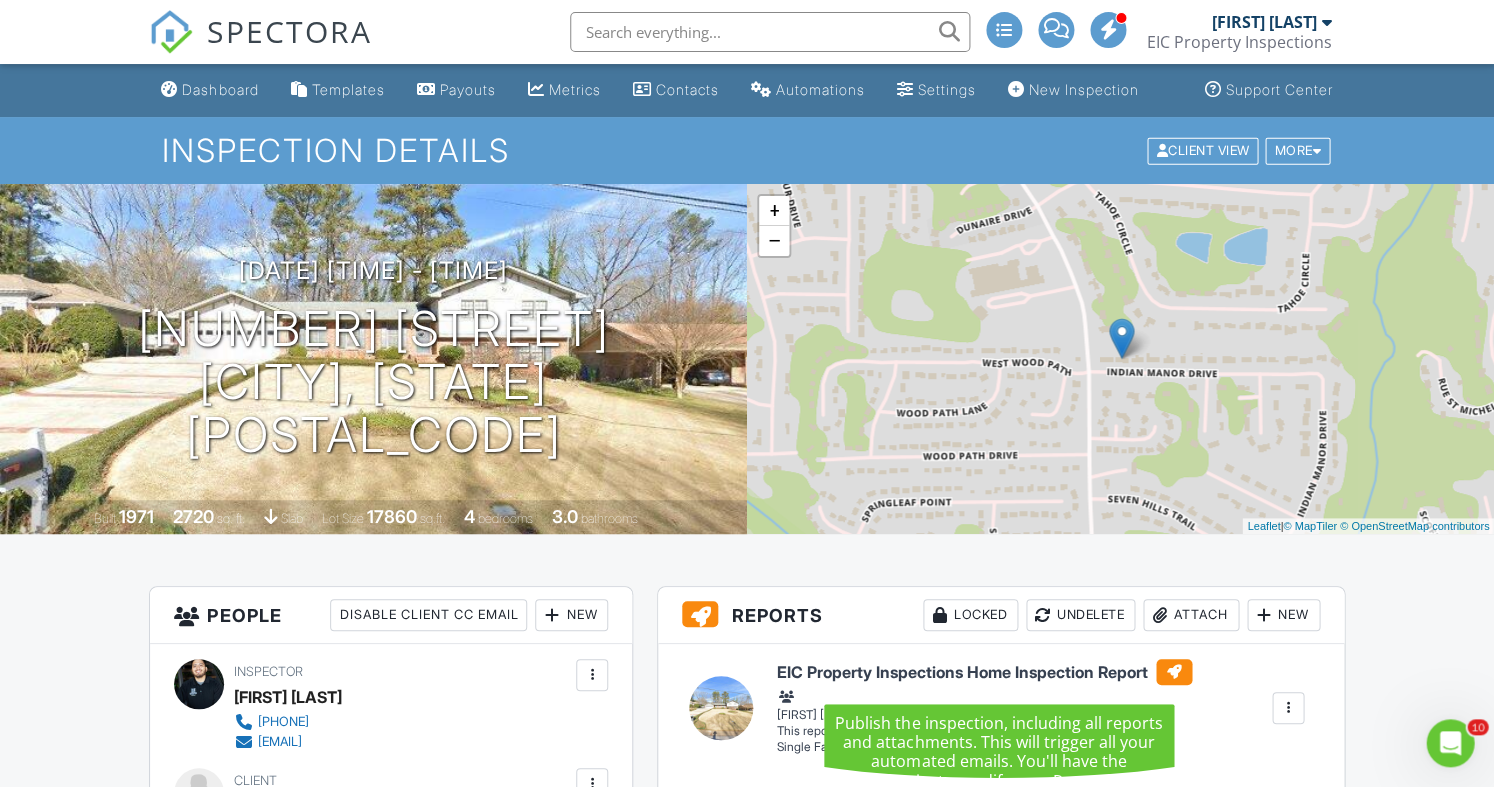 click on "Publish All" at bounding box center [1001, 840] 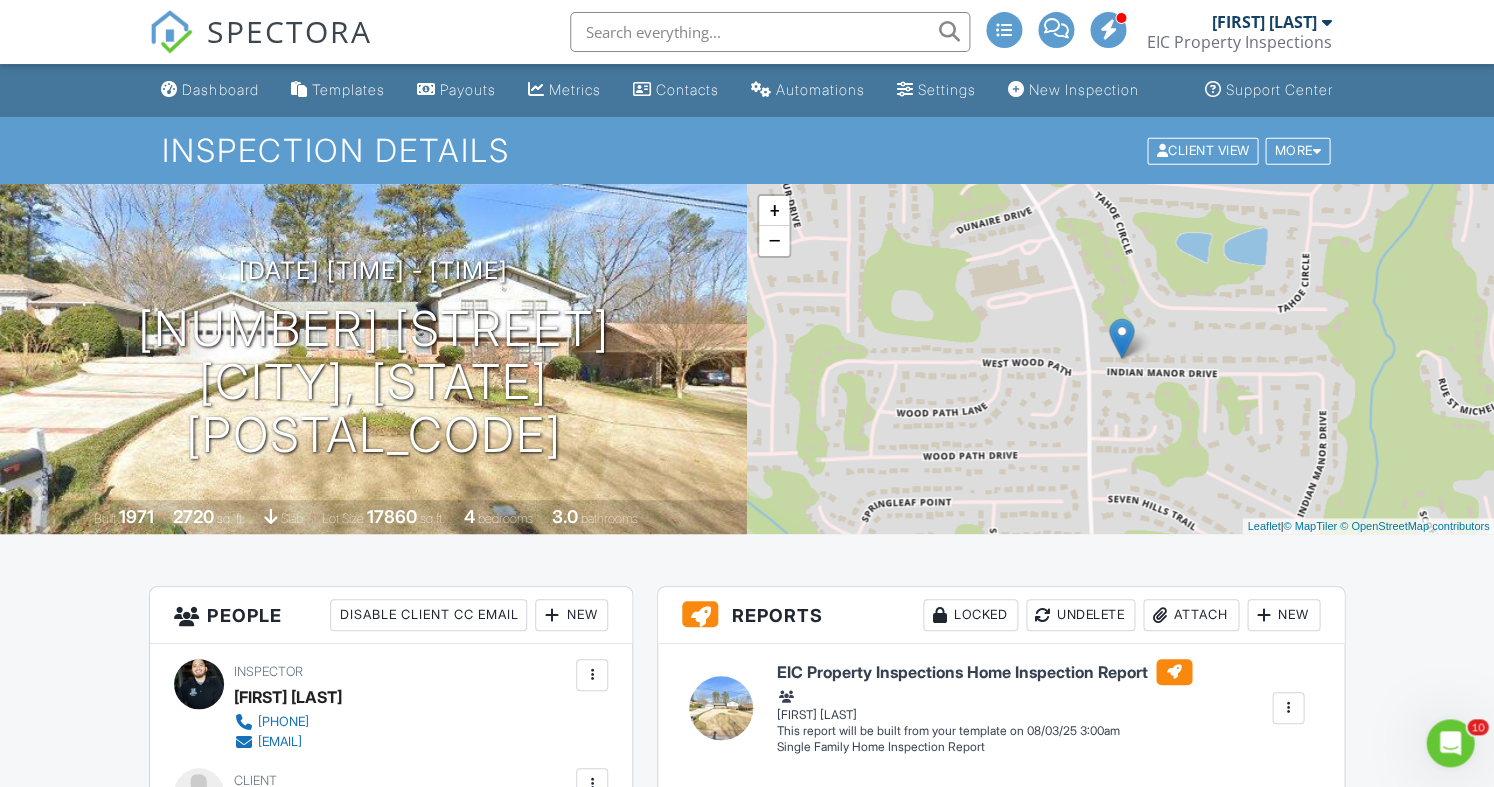 click at bounding box center (1288, 708) 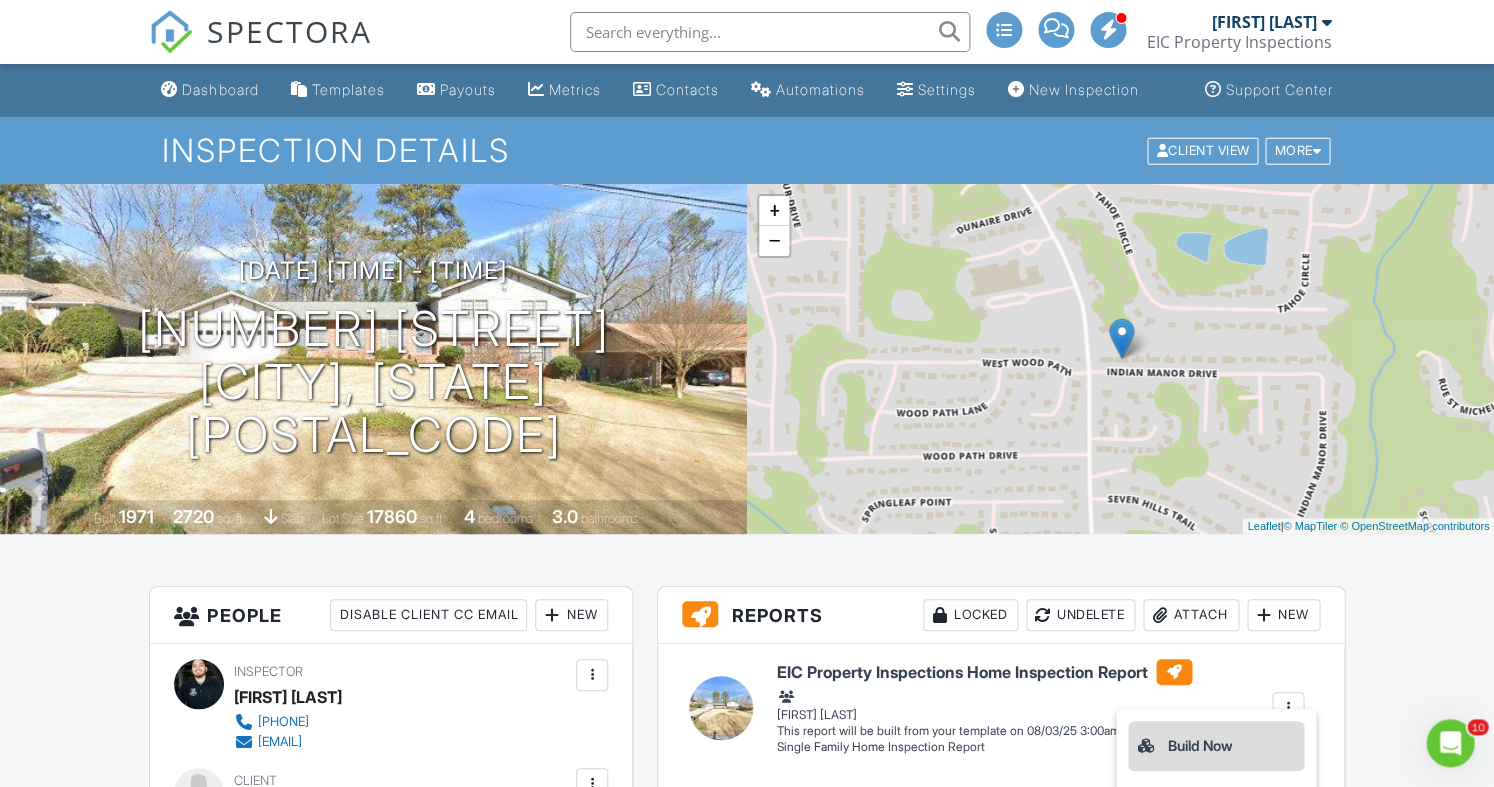 click on "Build Now" at bounding box center [1216, 746] 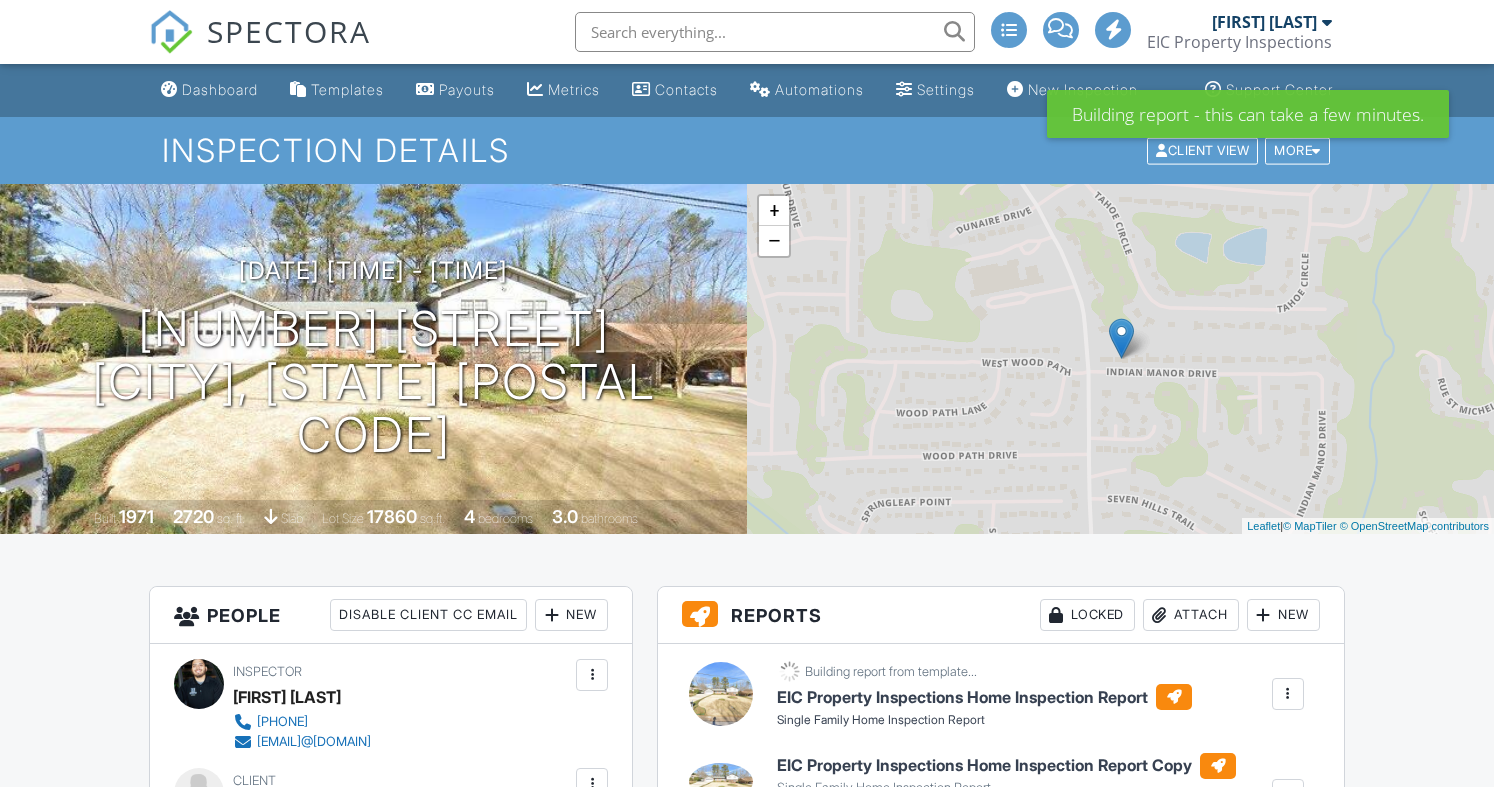 scroll, scrollTop: 0, scrollLeft: 0, axis: both 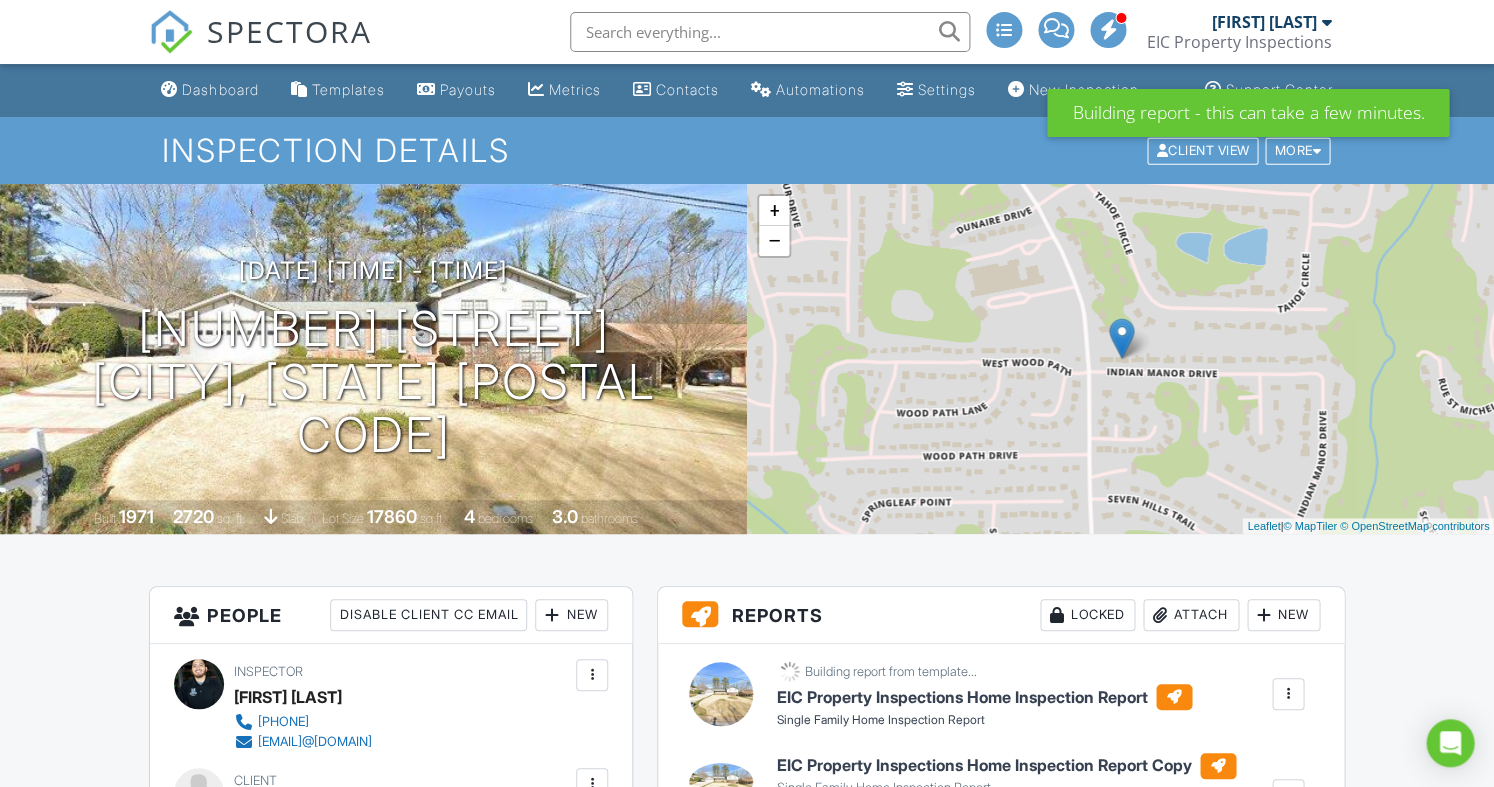 click at bounding box center [1288, 694] 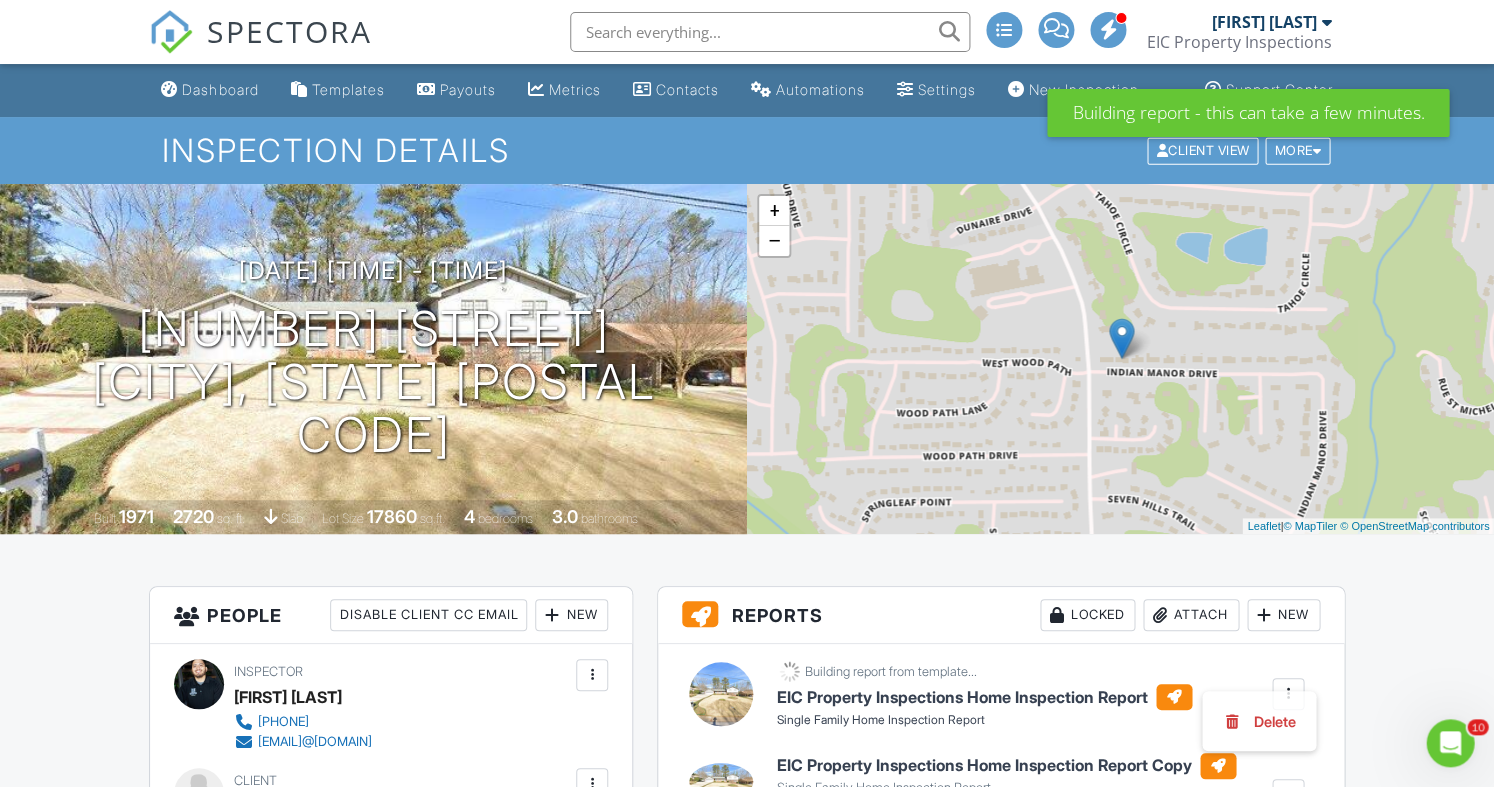 scroll, scrollTop: 0, scrollLeft: 0, axis: both 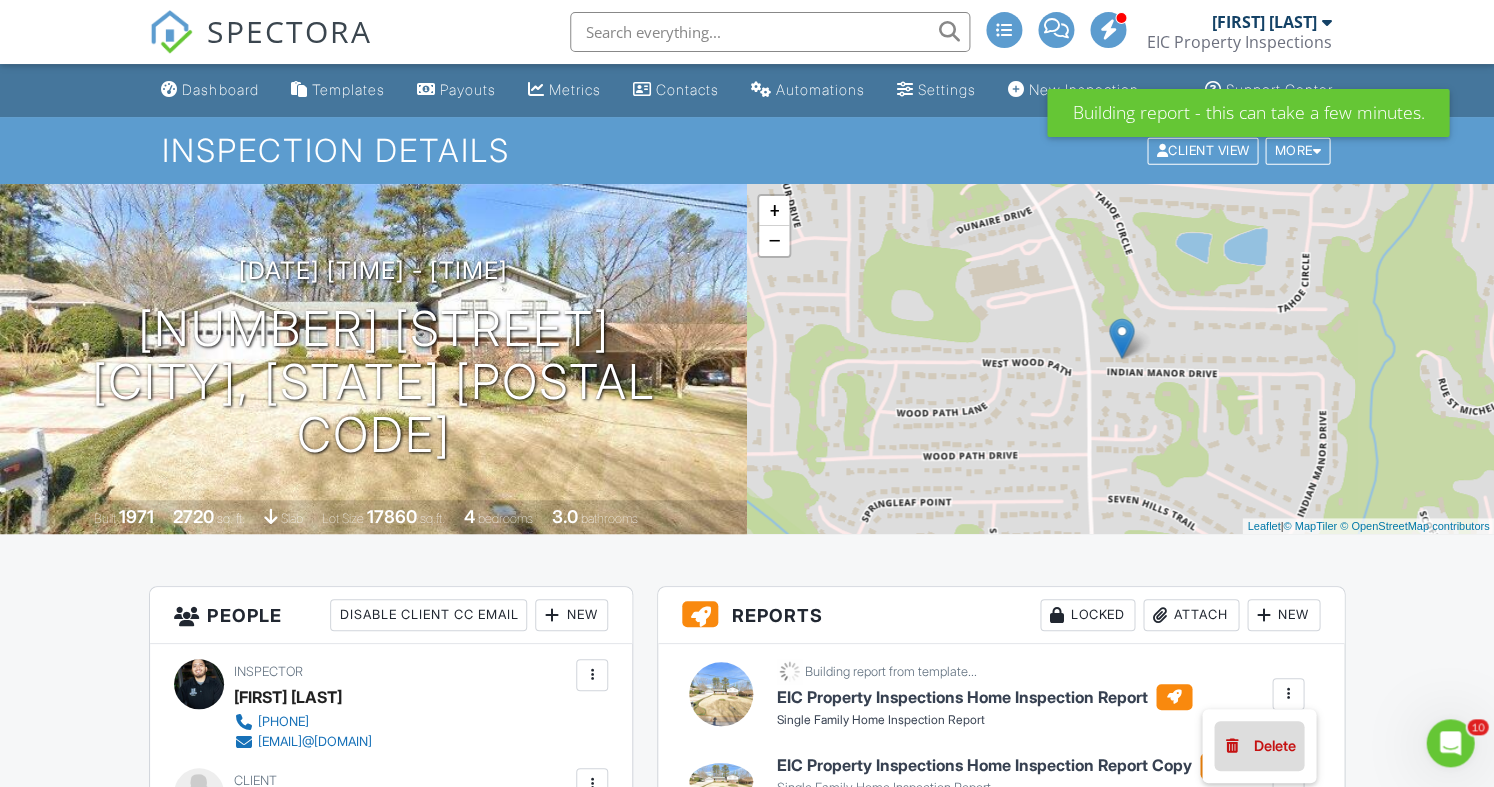 click on "Delete" at bounding box center [1259, 746] 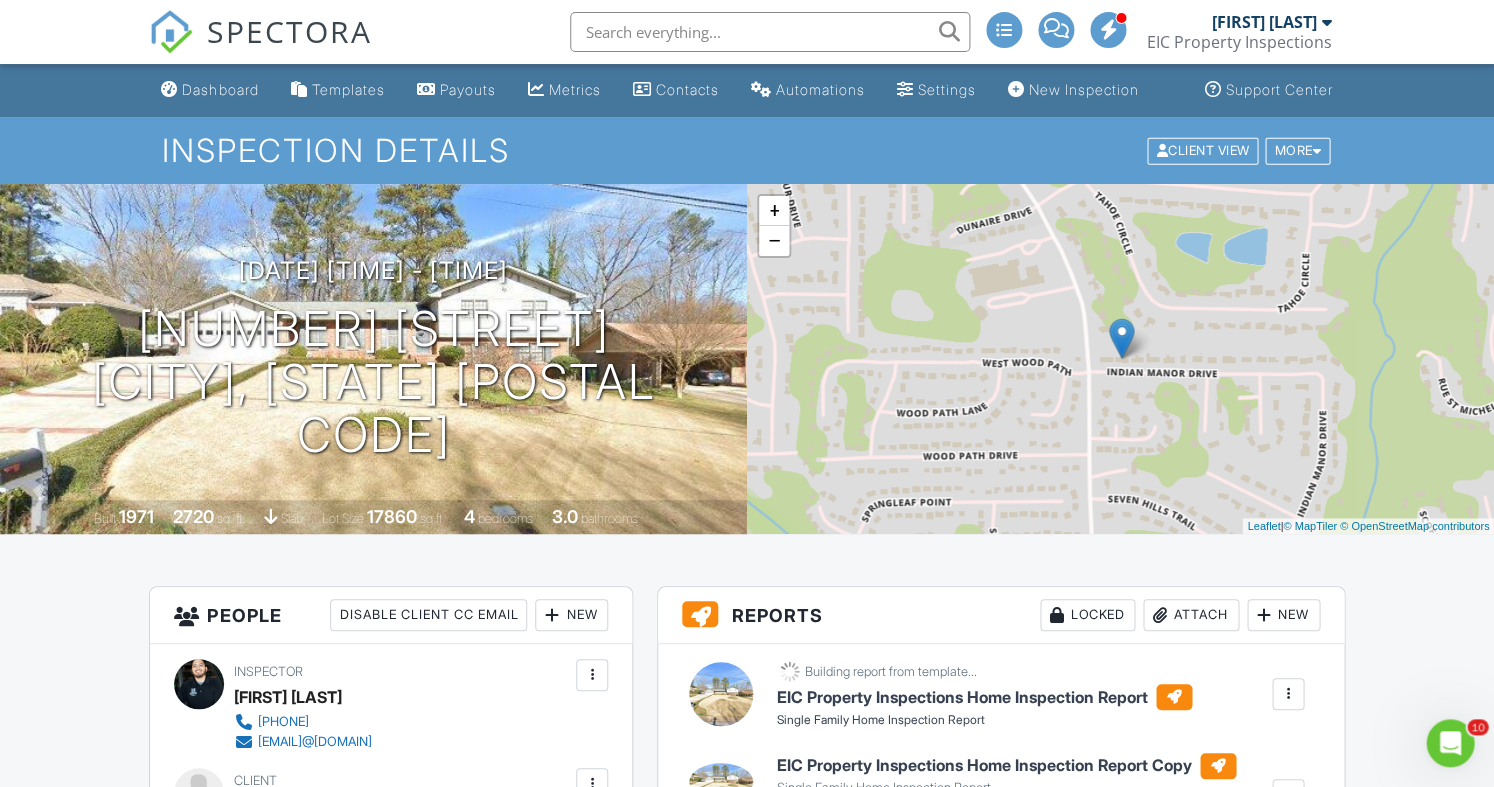 click at bounding box center [1288, 694] 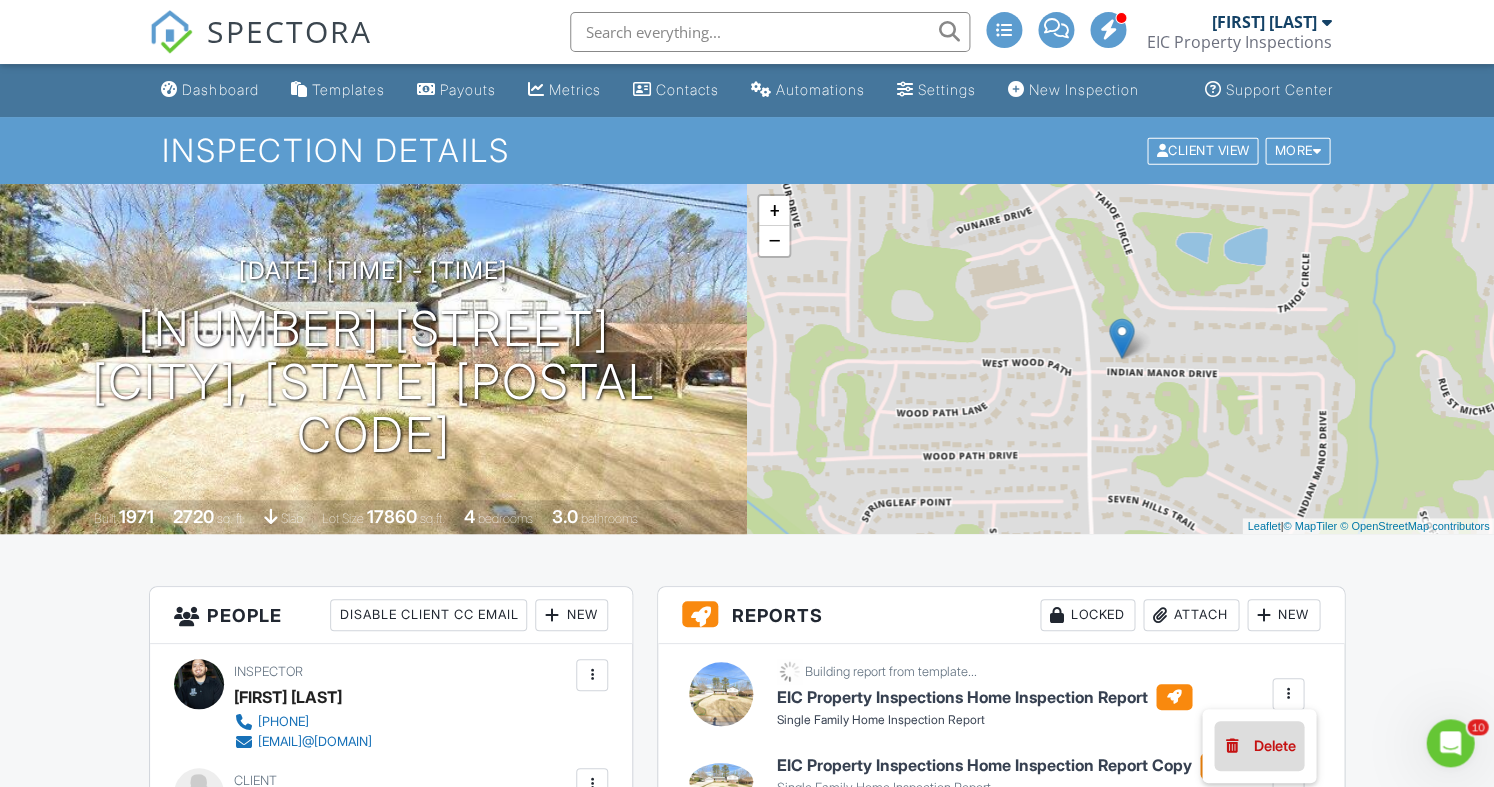 click on "Delete" at bounding box center [1259, 746] 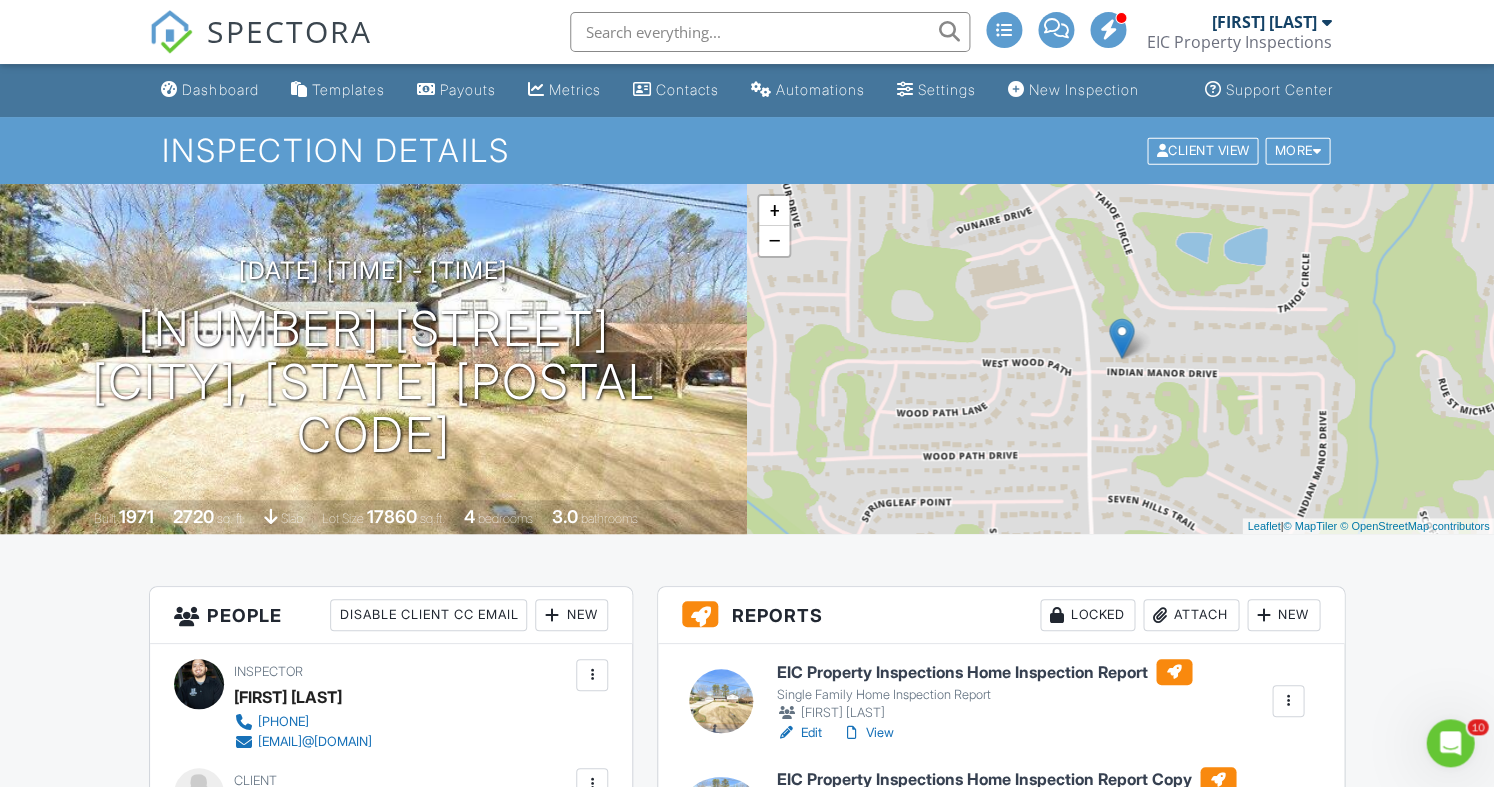 click on "Metrics" at bounding box center (574, 89) 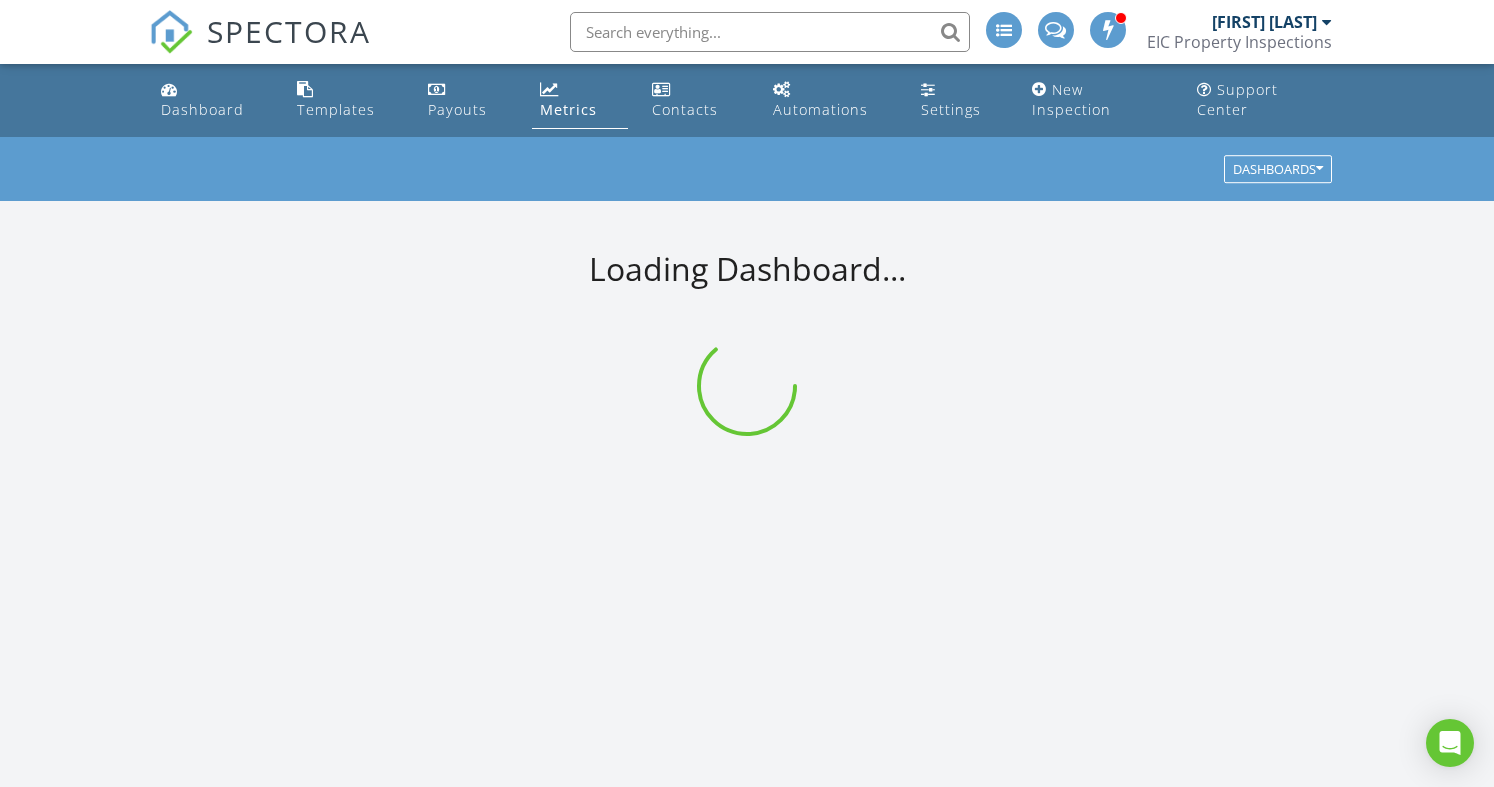 scroll, scrollTop: 0, scrollLeft: 0, axis: both 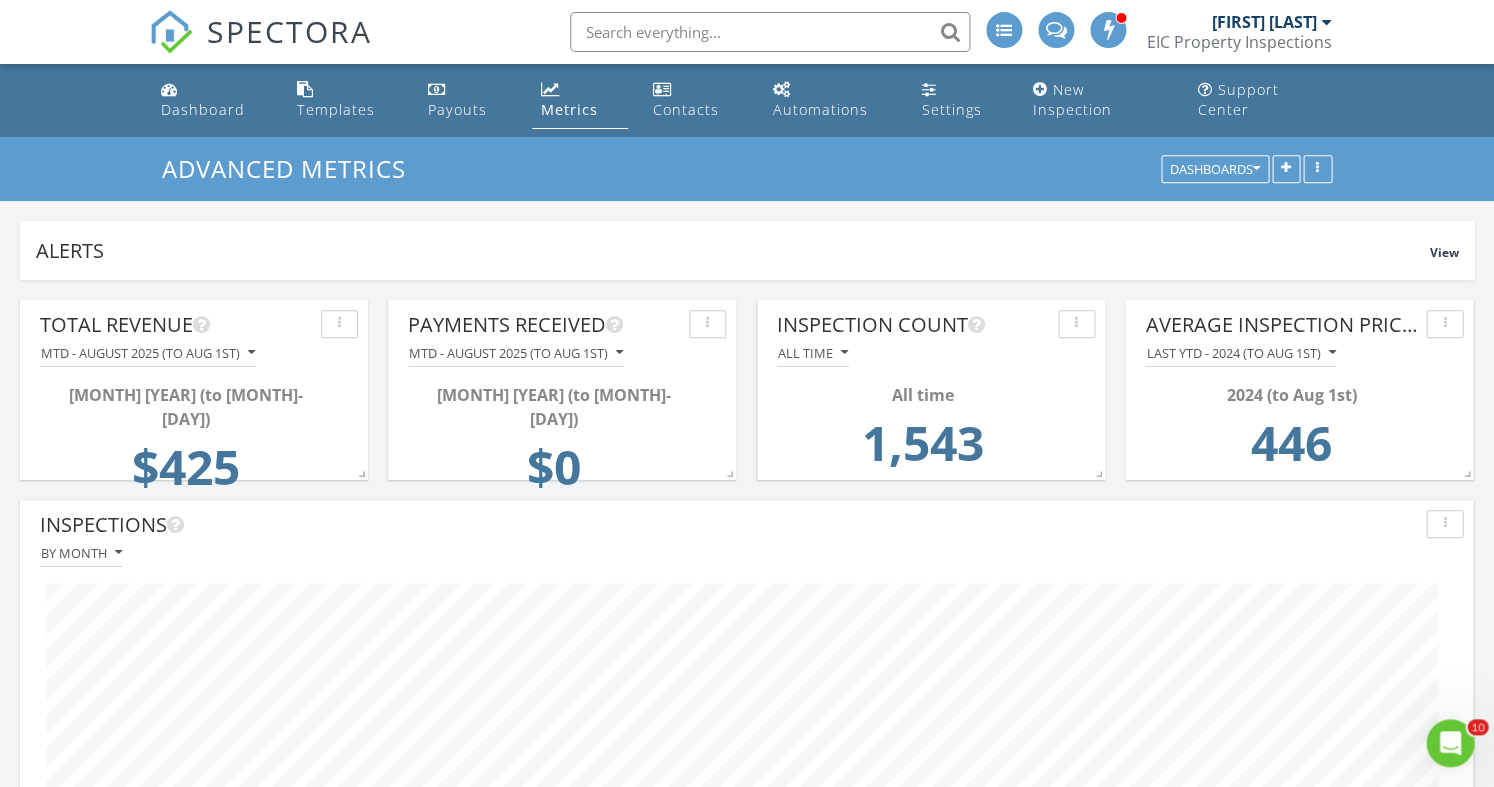 click on "MTD - August 2025 (to Aug 1st)" at bounding box center [516, 353] 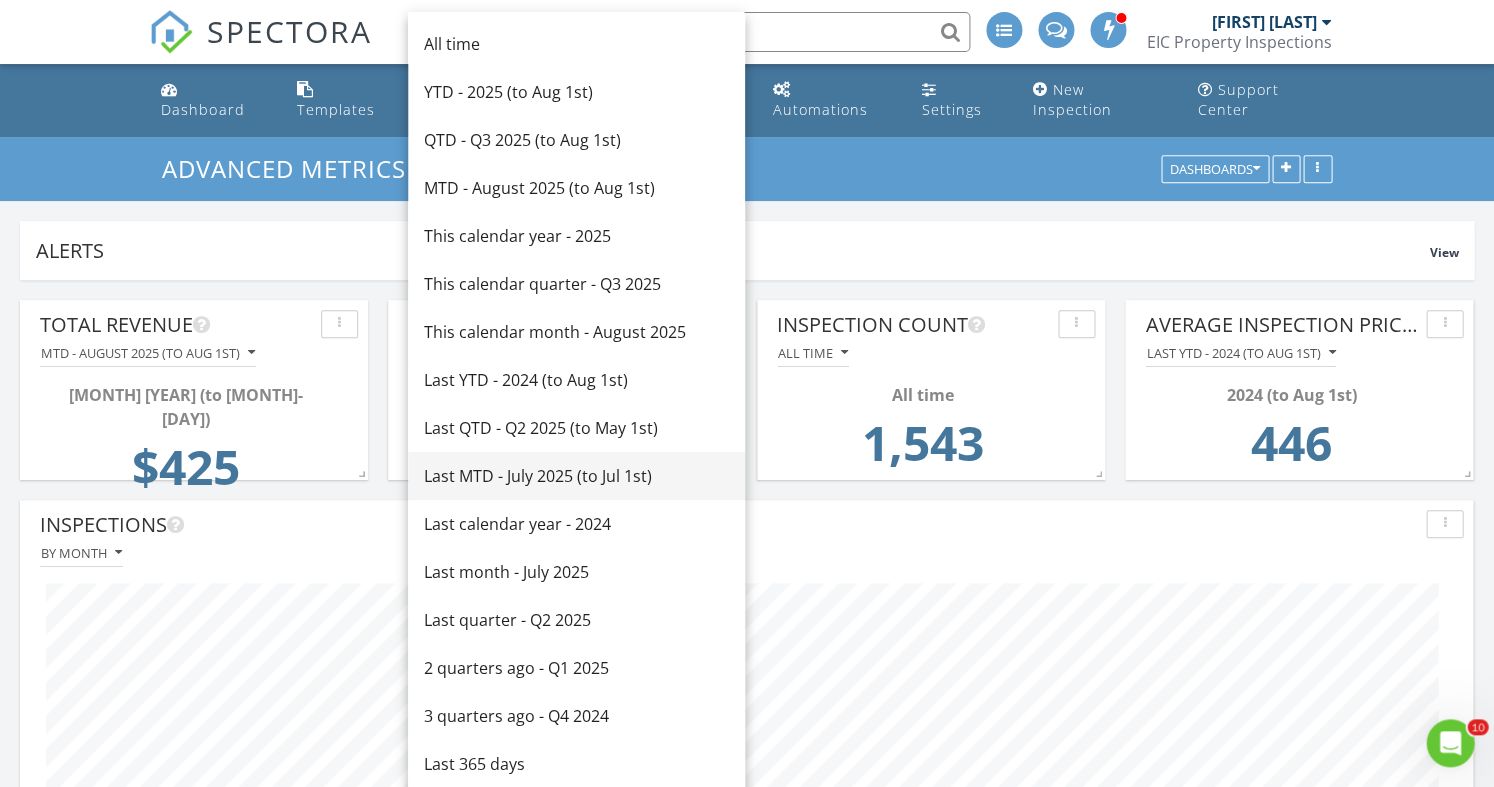 click on "Last MTD - July 2025 (to Jul 1st)" at bounding box center [576, 476] 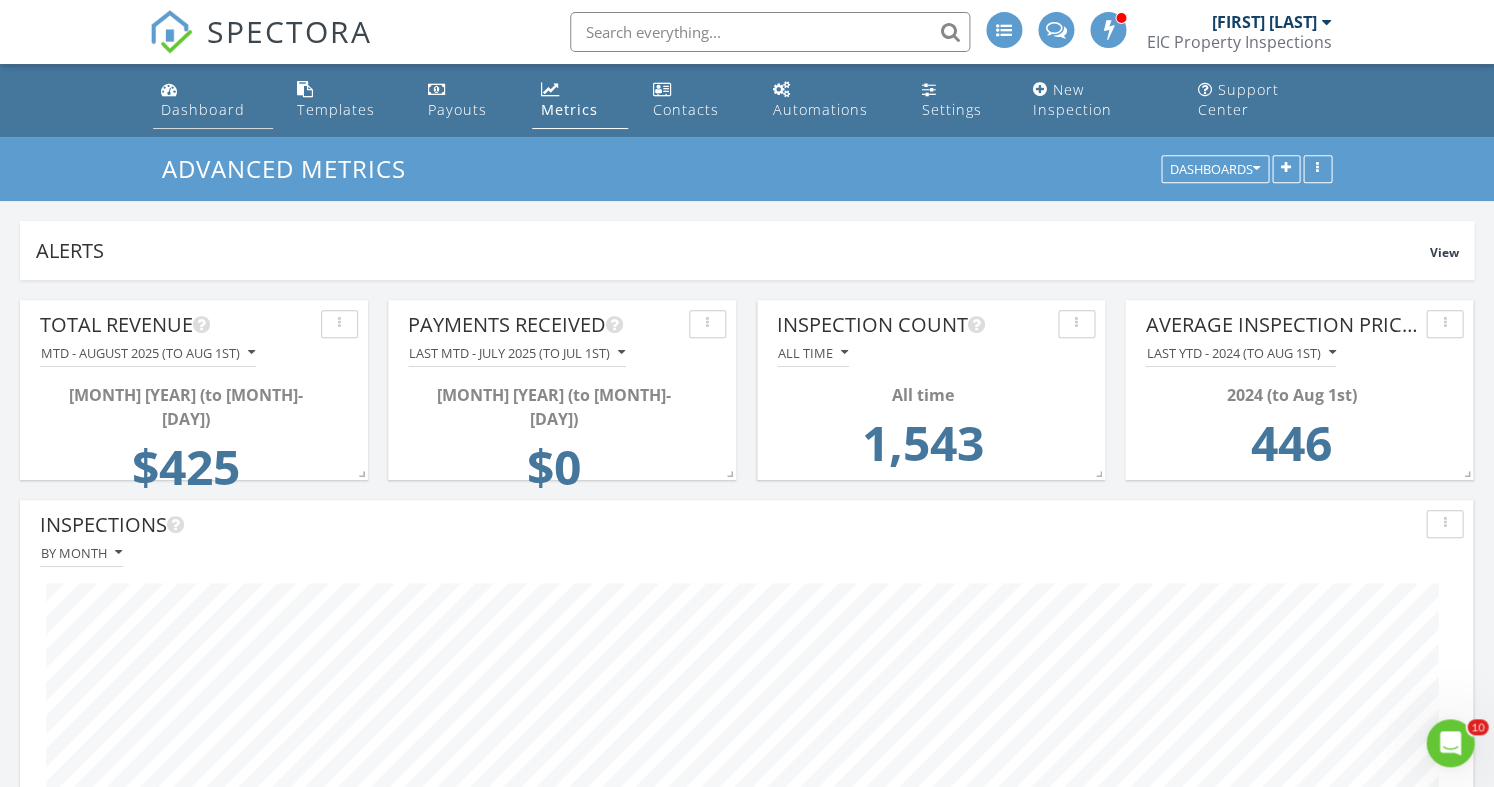 click on "Dashboard" at bounding box center (202, 109) 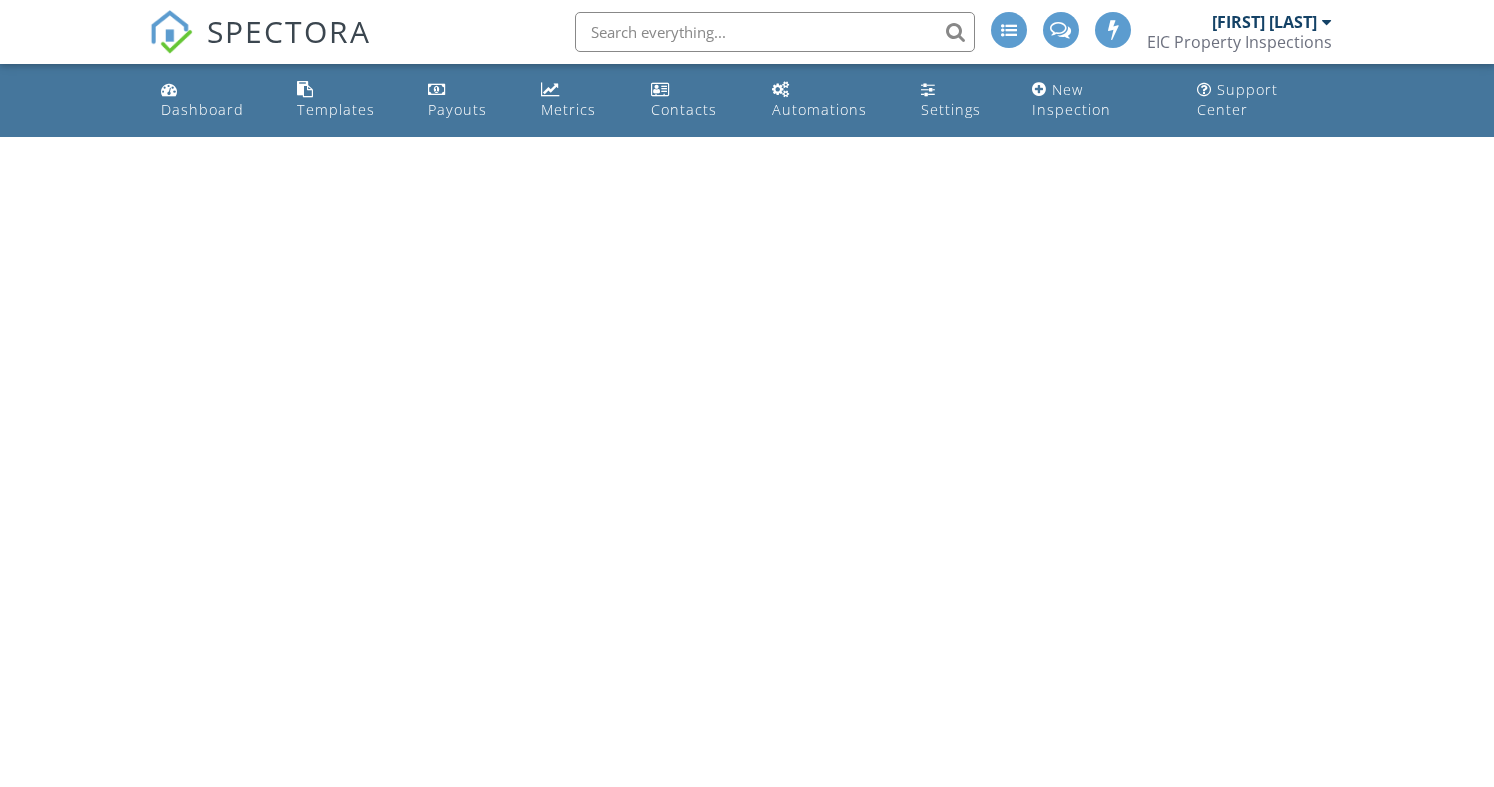 scroll, scrollTop: 0, scrollLeft: 0, axis: both 